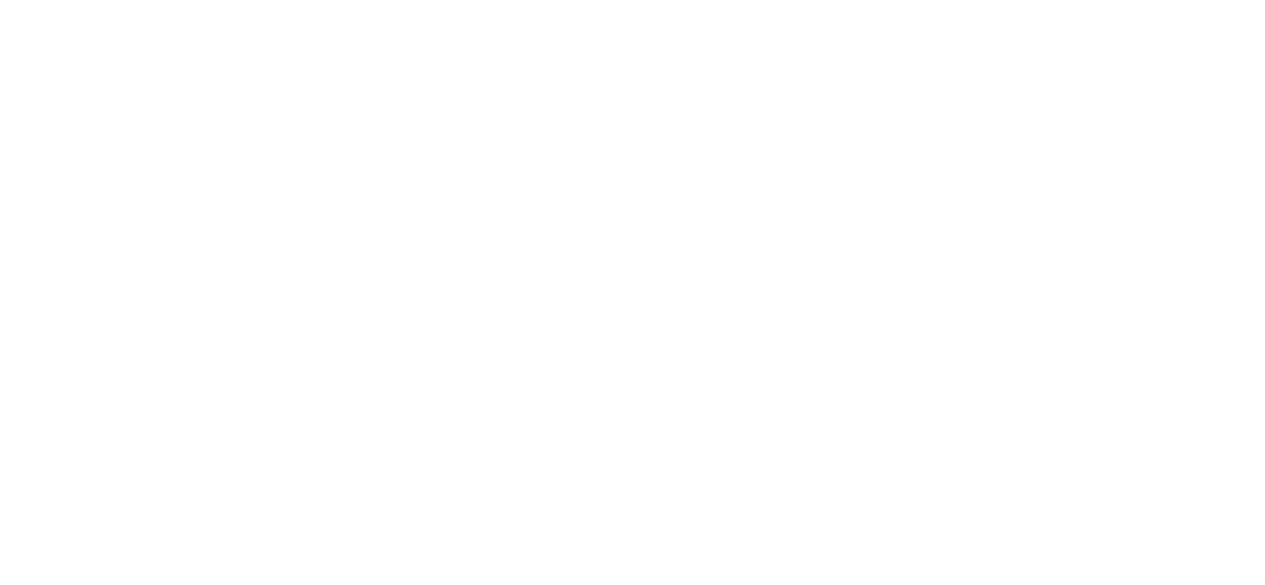 scroll, scrollTop: 0, scrollLeft: 0, axis: both 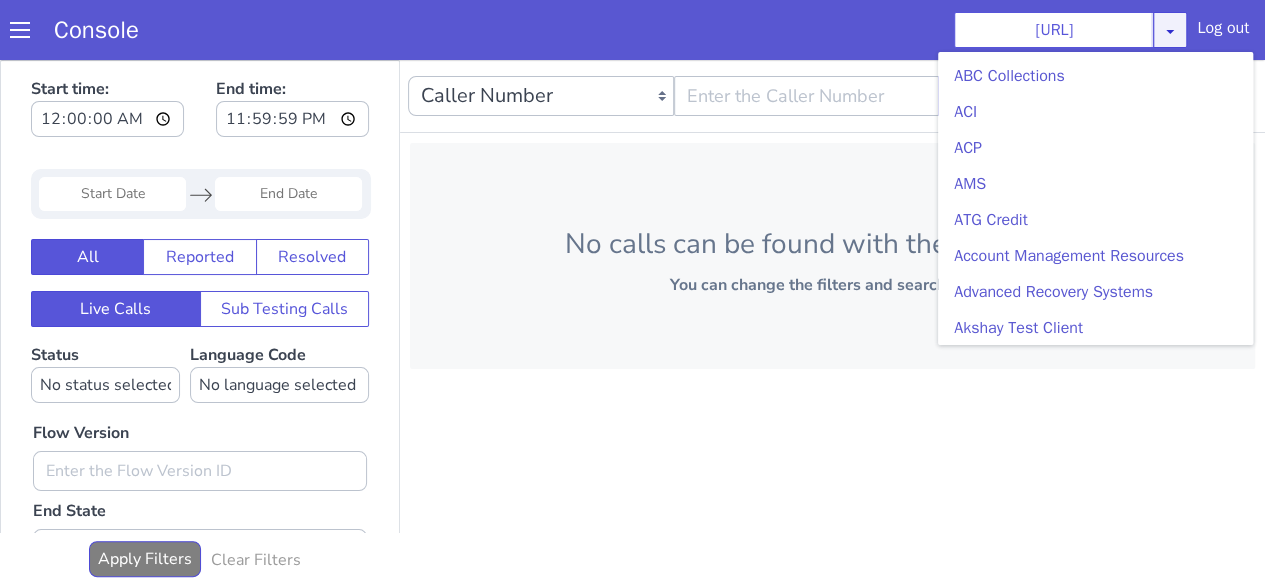 click at bounding box center (1170, 30) 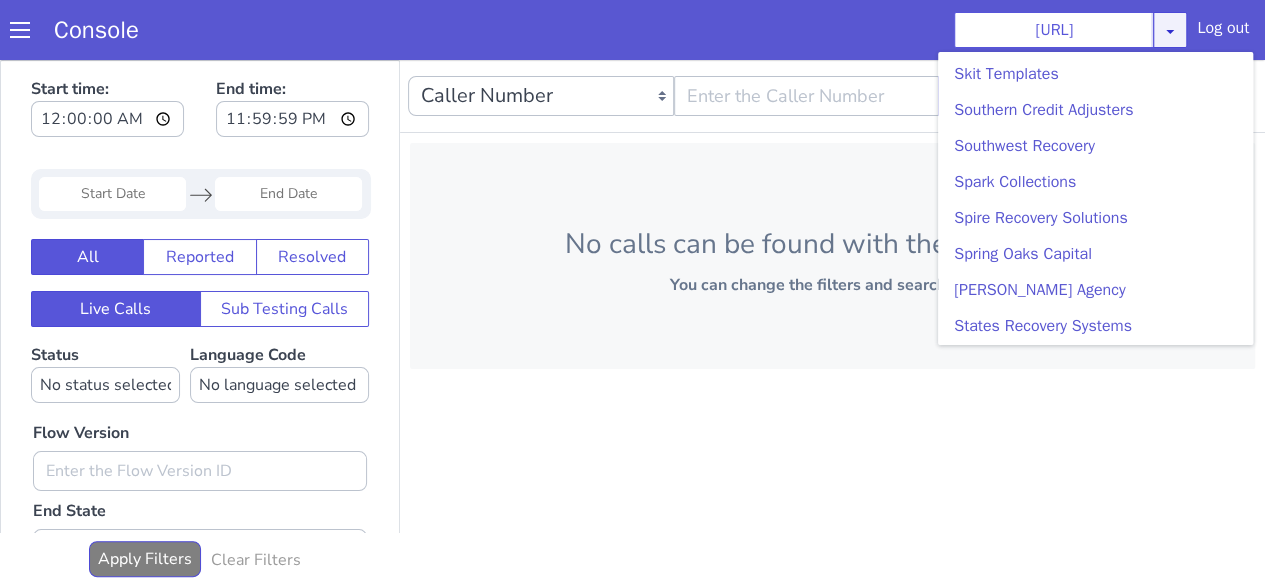 scroll, scrollTop: 6223, scrollLeft: 0, axis: vertical 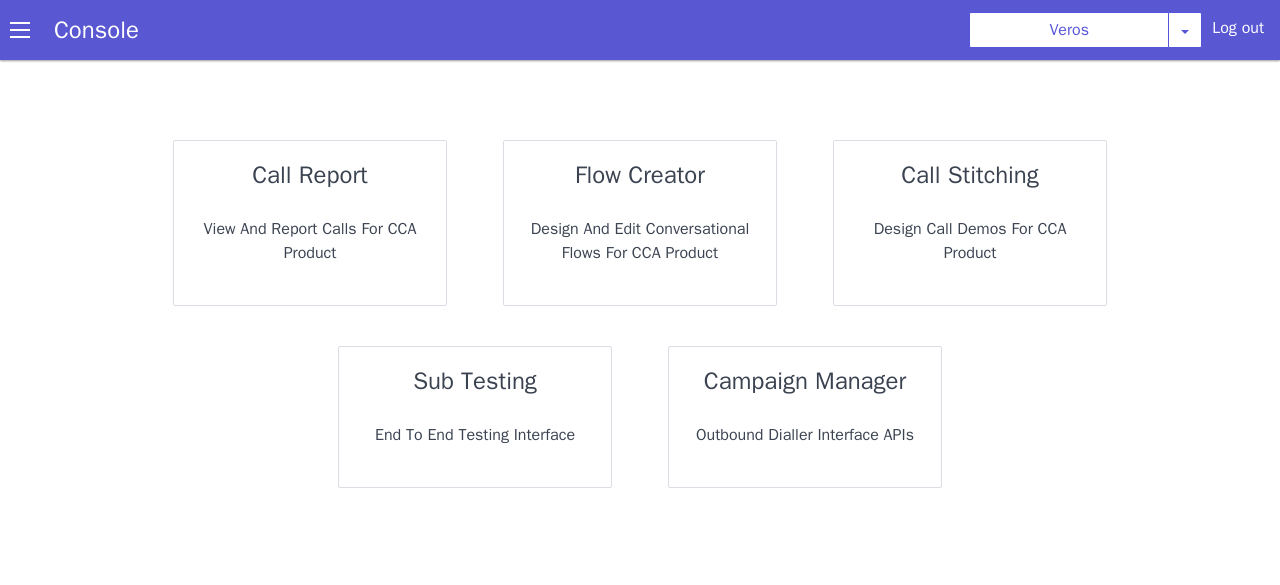 click on "View and report calls for CCA Product" at bounding box center (314, 221) 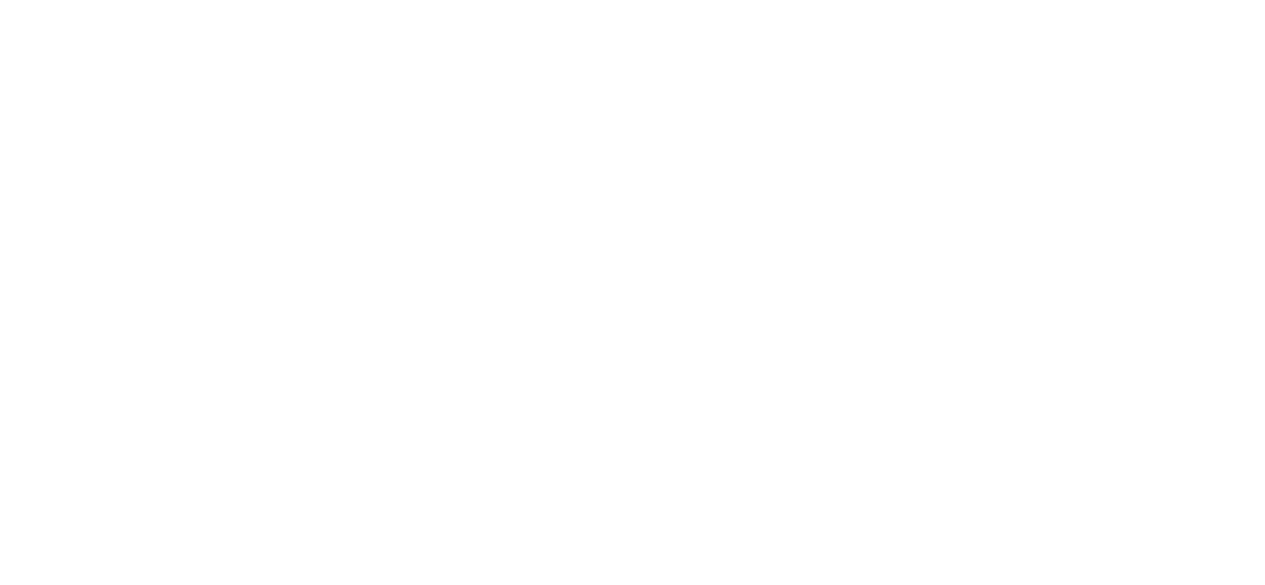 scroll, scrollTop: 0, scrollLeft: 0, axis: both 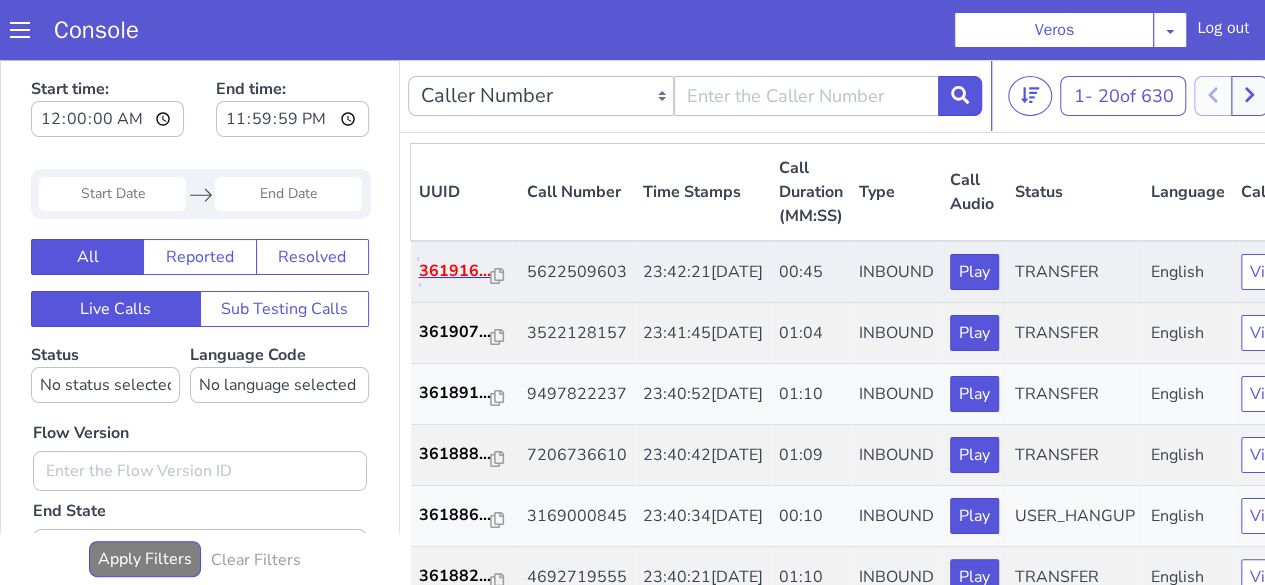click on "361916..." at bounding box center [1700, 223] 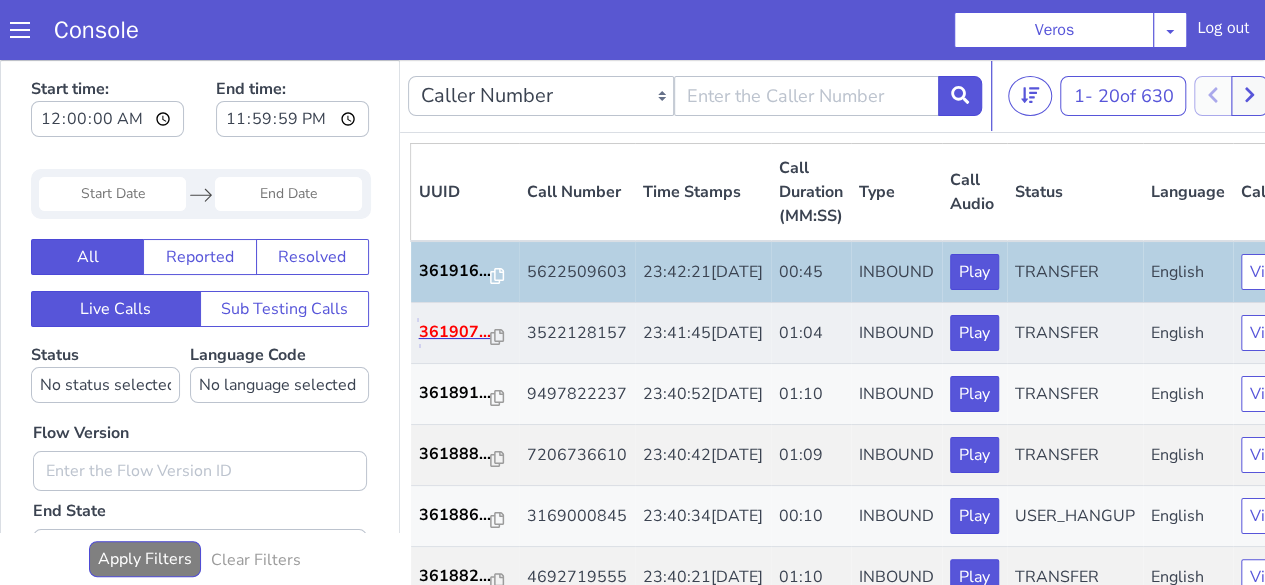 click on "361907..." at bounding box center (1375, -45) 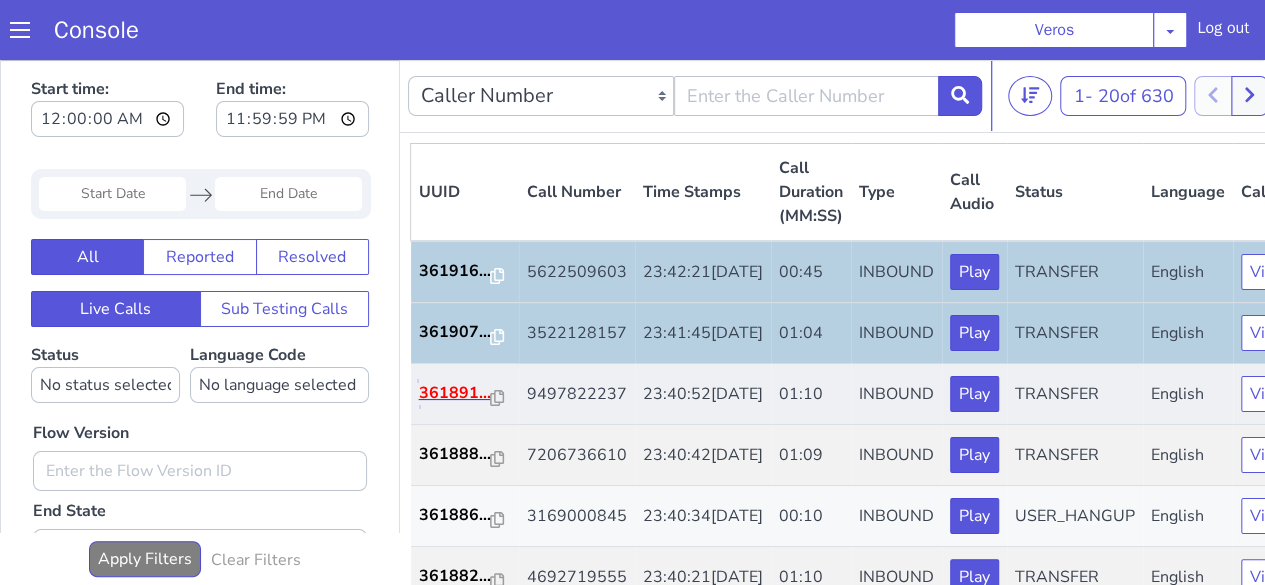 click on "361891..." at bounding box center (1456, 62) 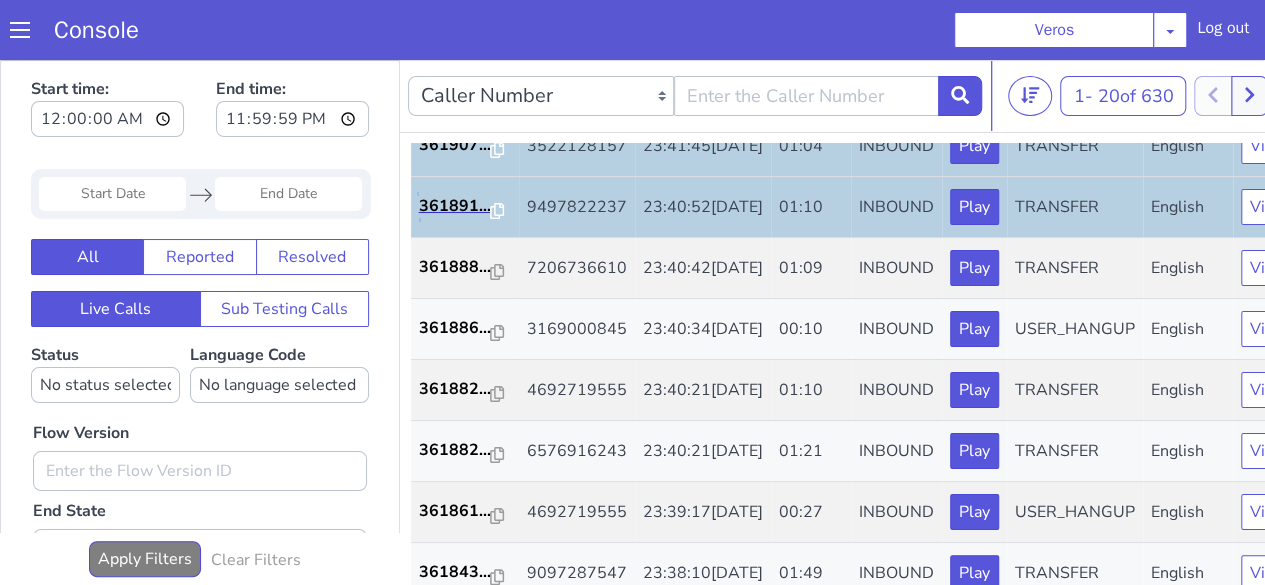 scroll, scrollTop: 188, scrollLeft: 0, axis: vertical 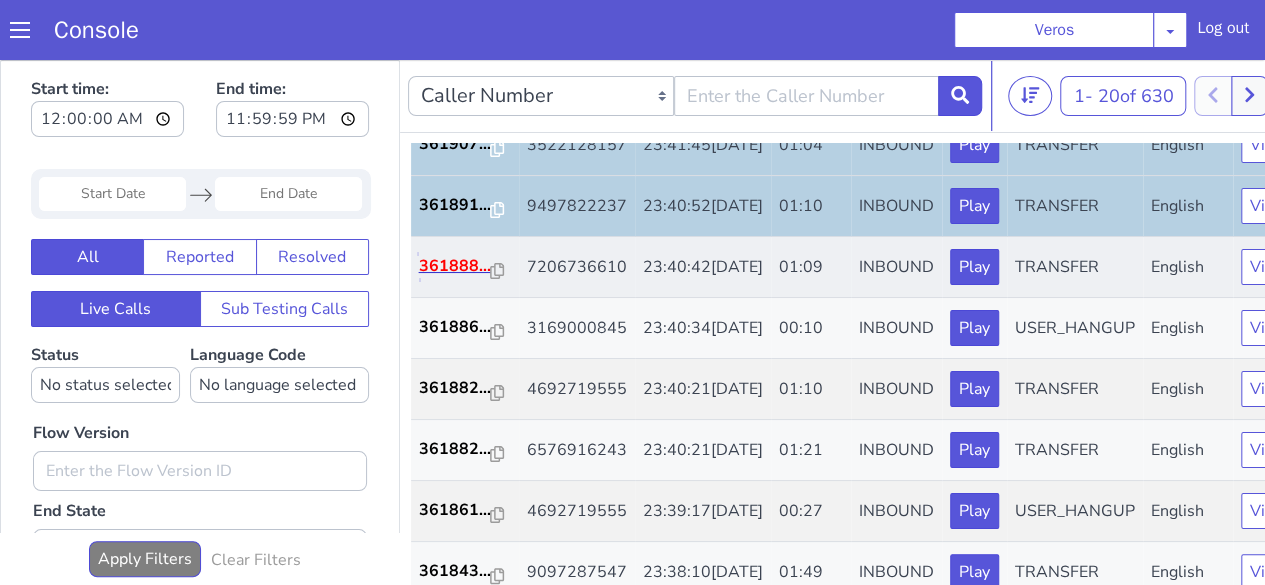 click on "361888..." at bounding box center [1655, 136] 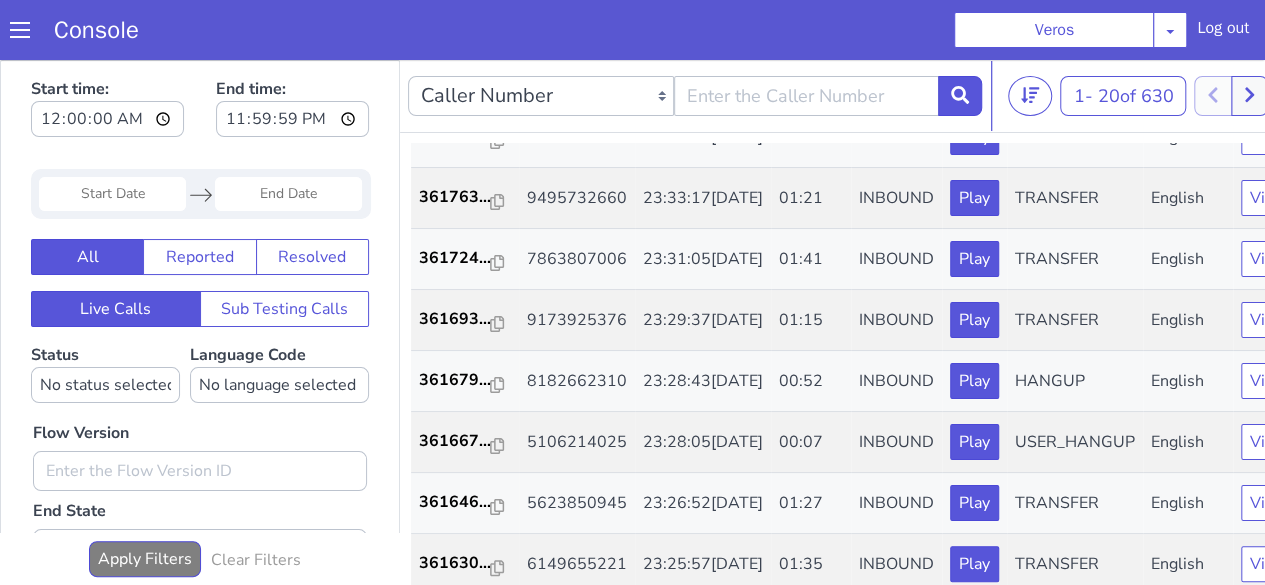 scroll, scrollTop: 780, scrollLeft: 0, axis: vertical 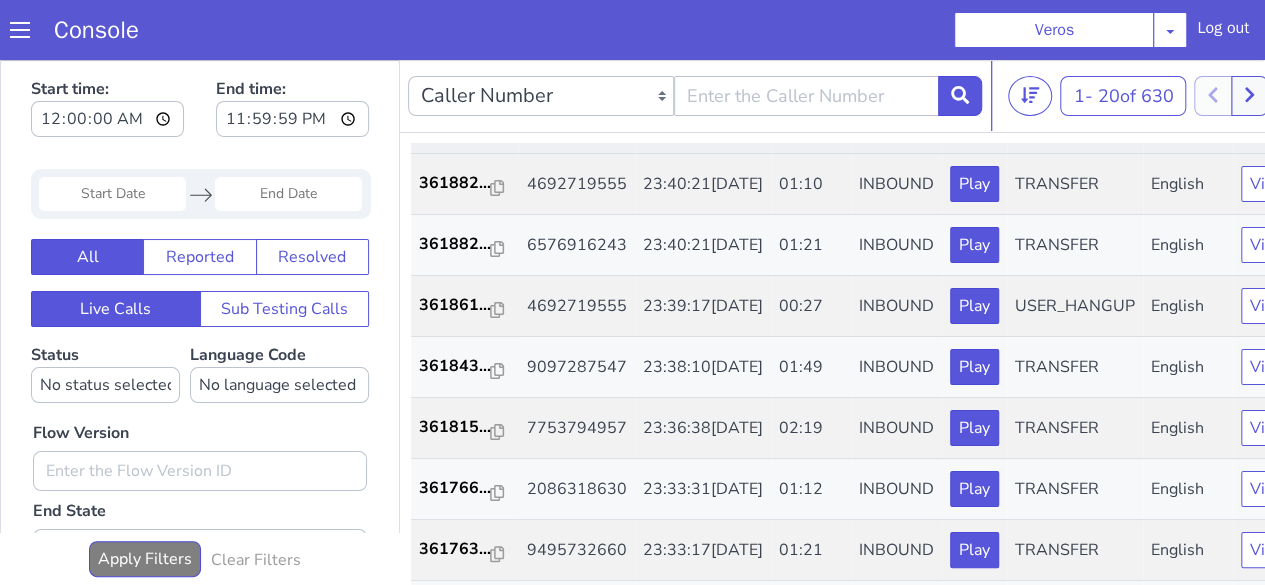 click on "361886..." at bounding box center [1700, 74] 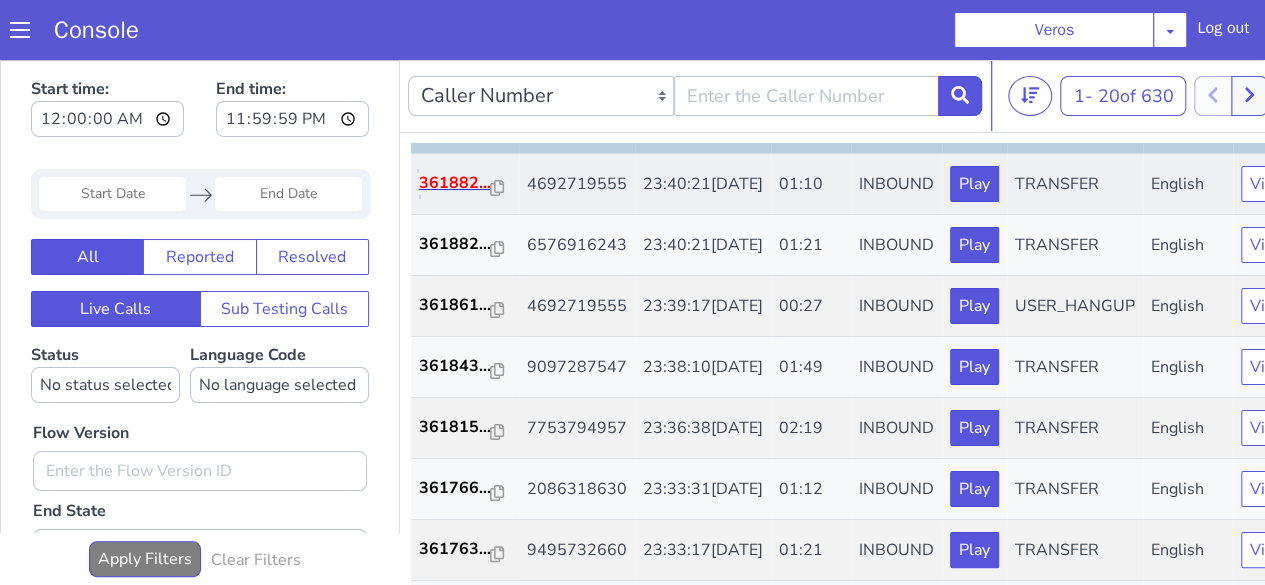 click on "361882..." at bounding box center [1655, 53] 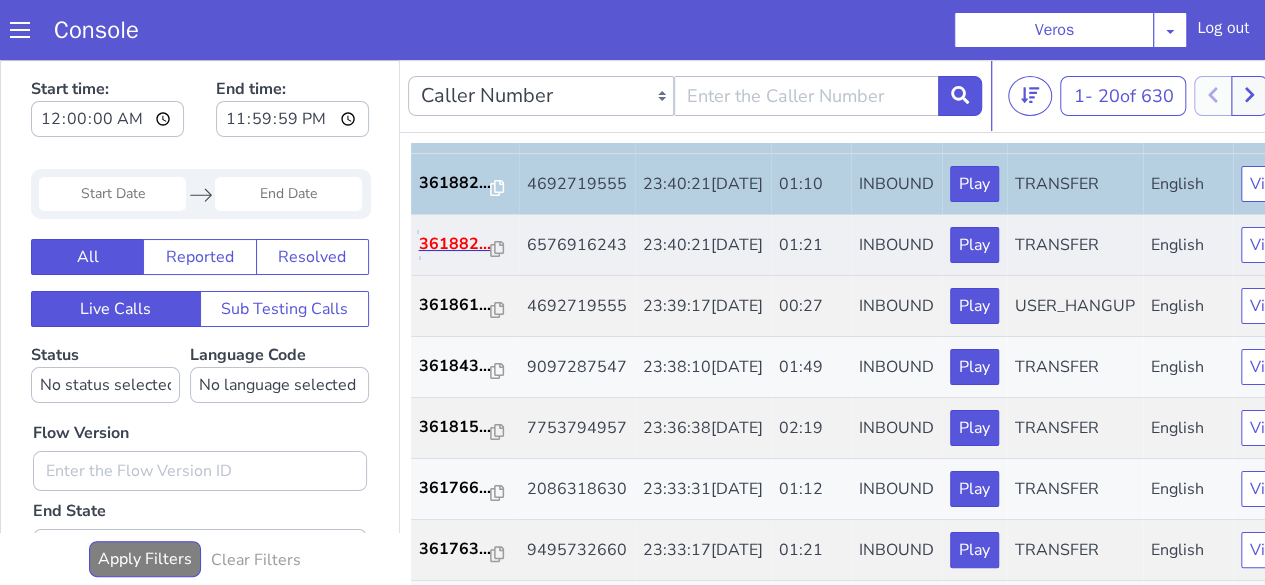 click on "361882..." at bounding box center [1761, 461] 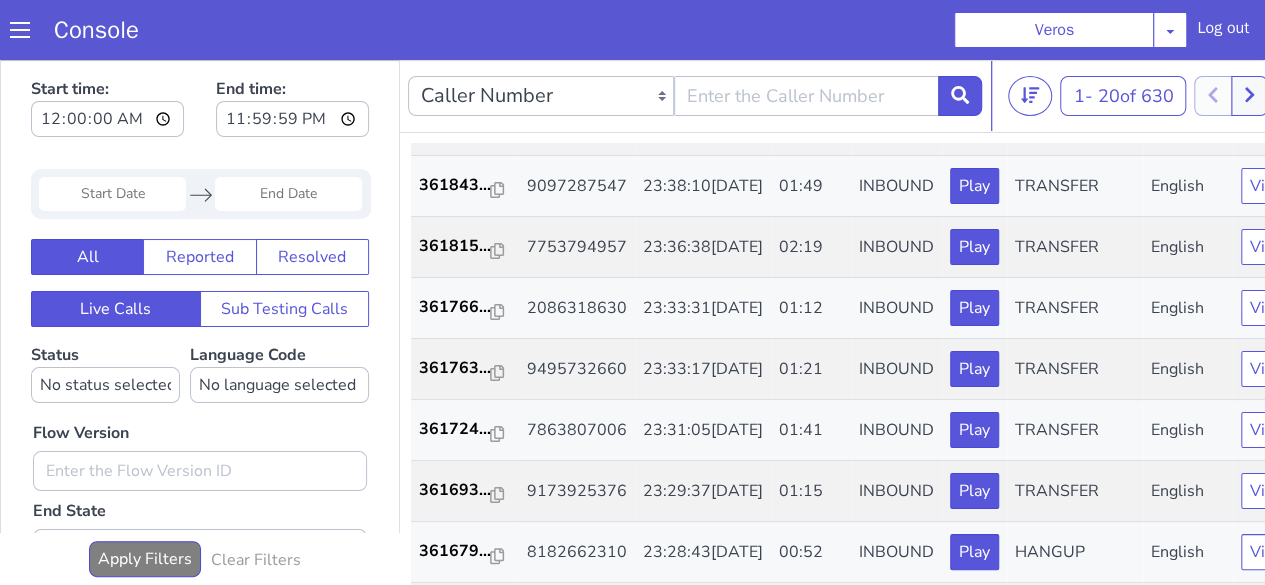 scroll, scrollTop: 579, scrollLeft: 0, axis: vertical 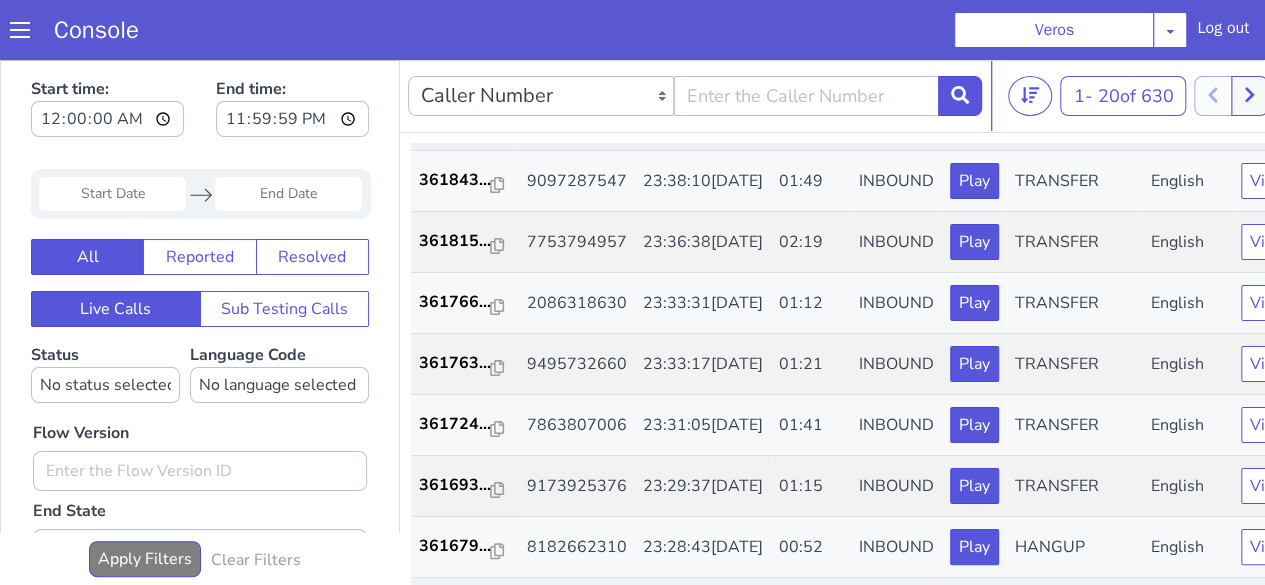 click on "361861..." at bounding box center (1375, -258) 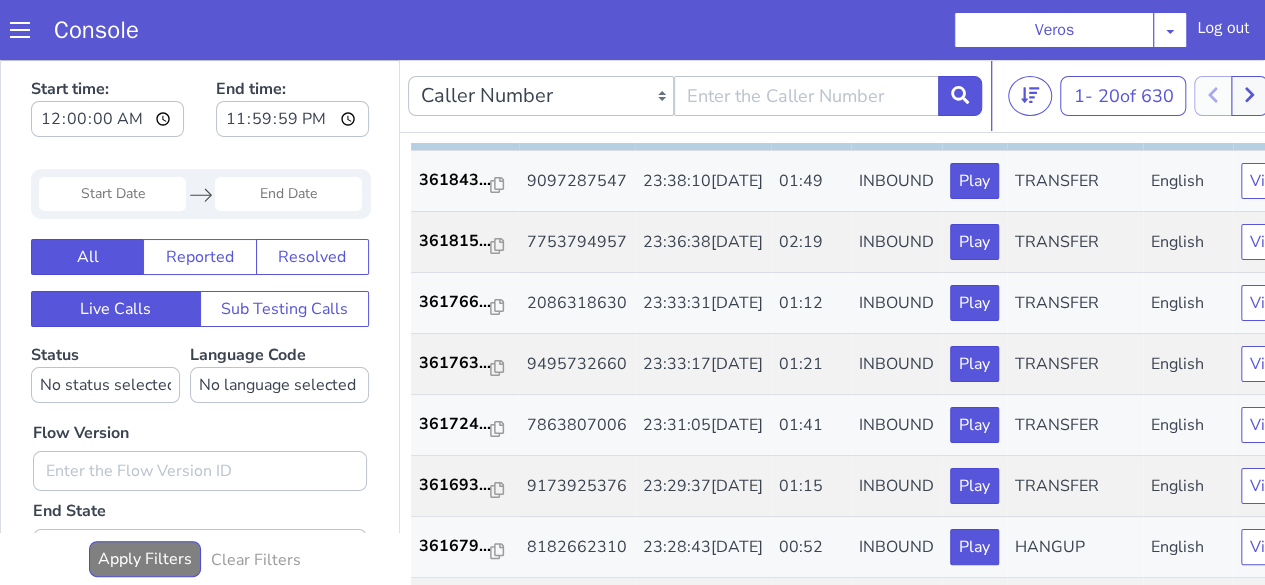 scroll, scrollTop: 719, scrollLeft: 0, axis: vertical 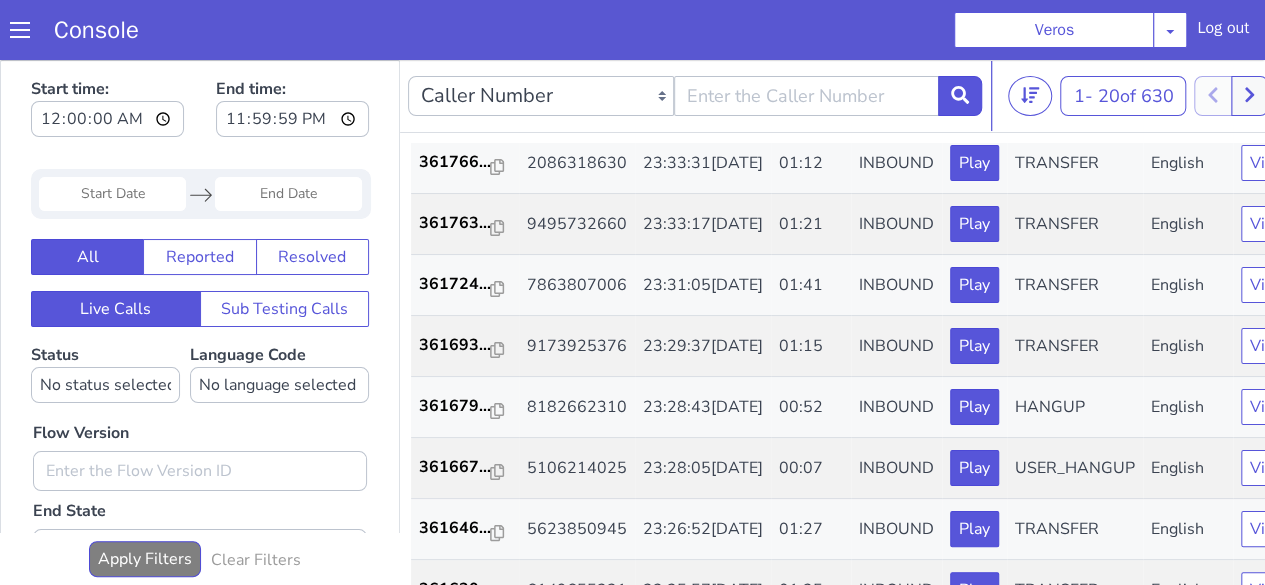 click on "361843..." at bounding box center (1288, -370) 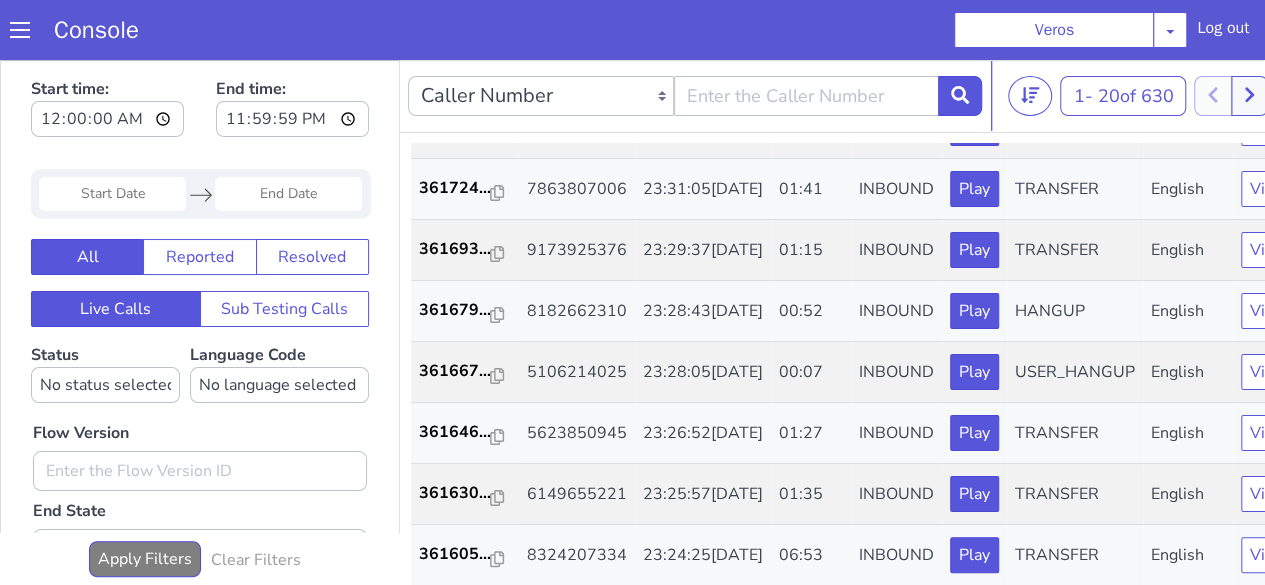 click on "361815..." at bounding box center [1753, 133] 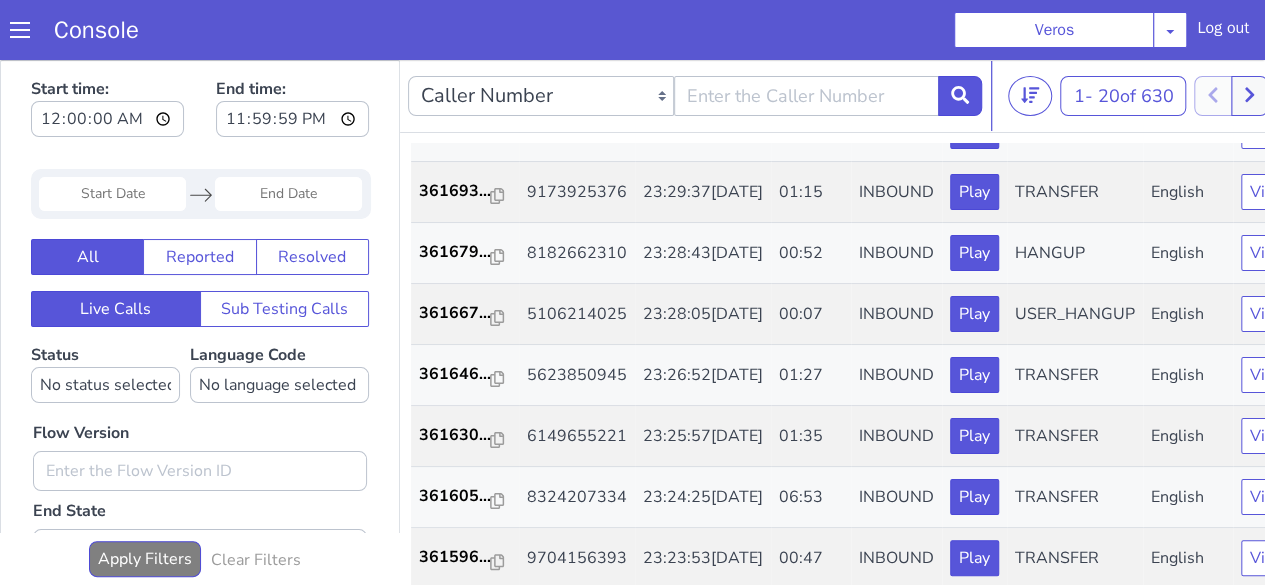 click on "361766..." at bounding box center [1753, 136] 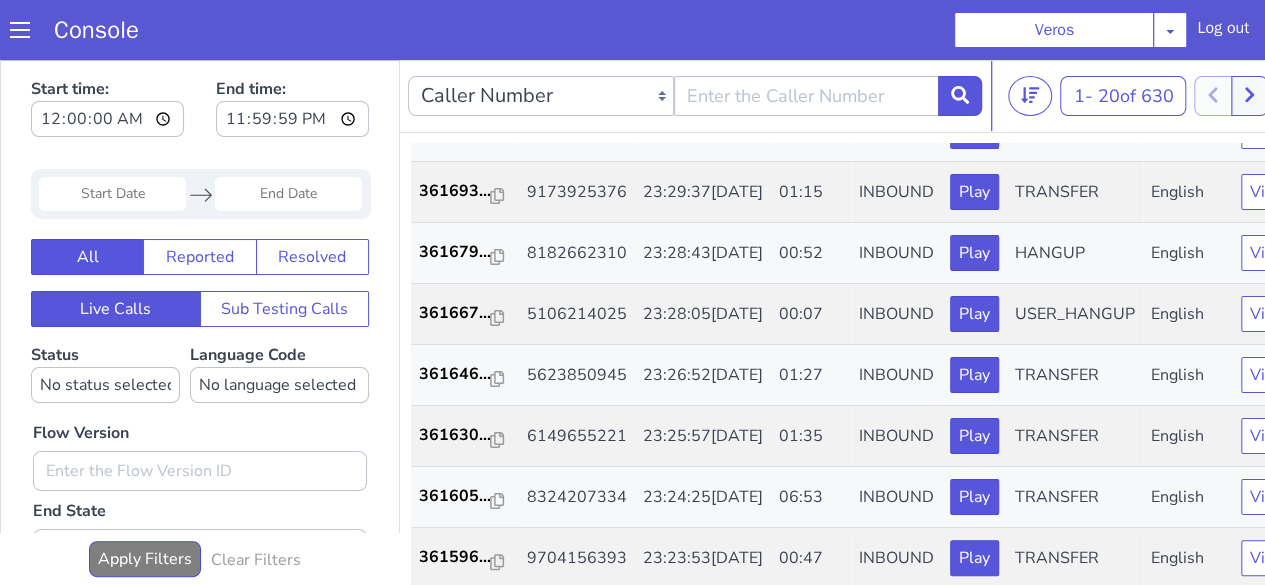 scroll, scrollTop: 1005, scrollLeft: 0, axis: vertical 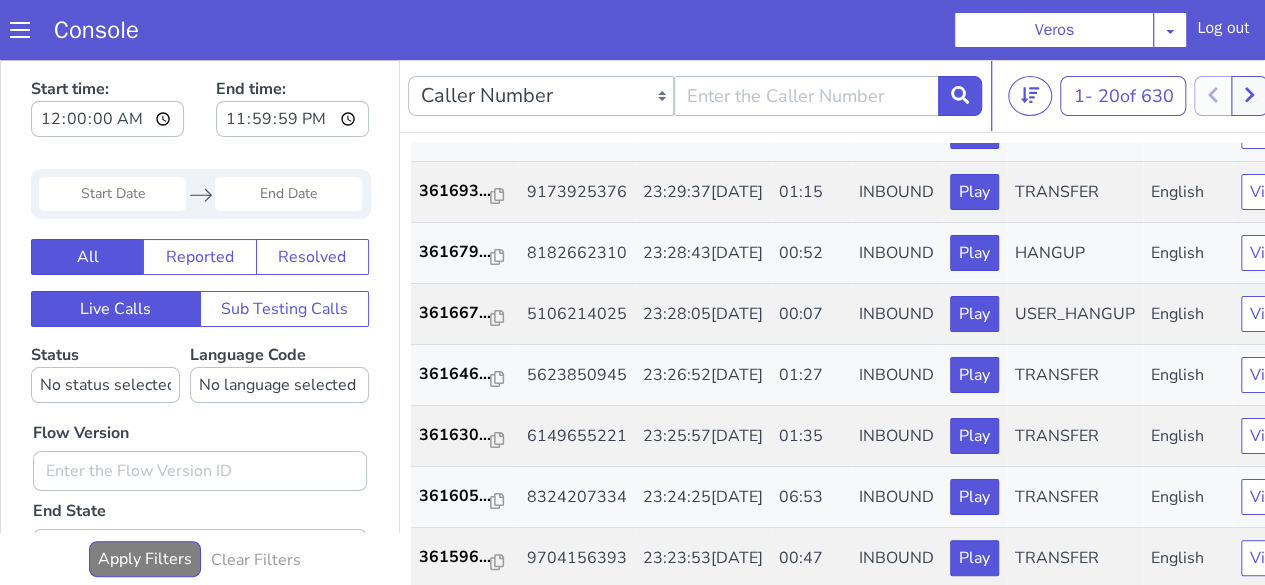 click on "361763..." at bounding box center (1532, -205) 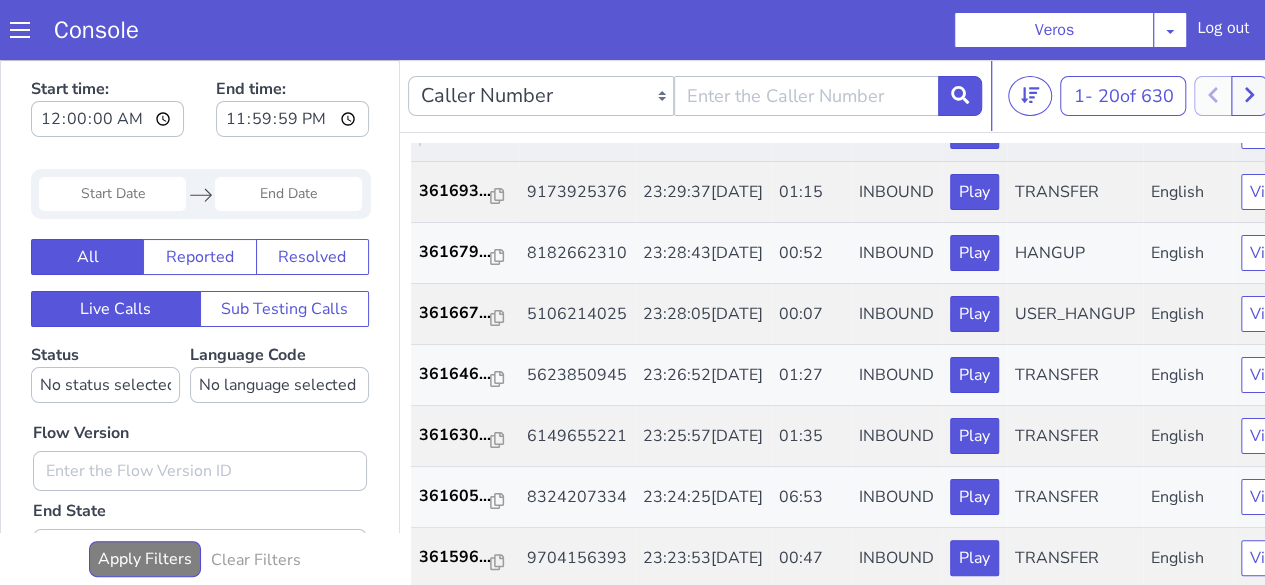 click on "361724..." at bounding box center (1288, -280) 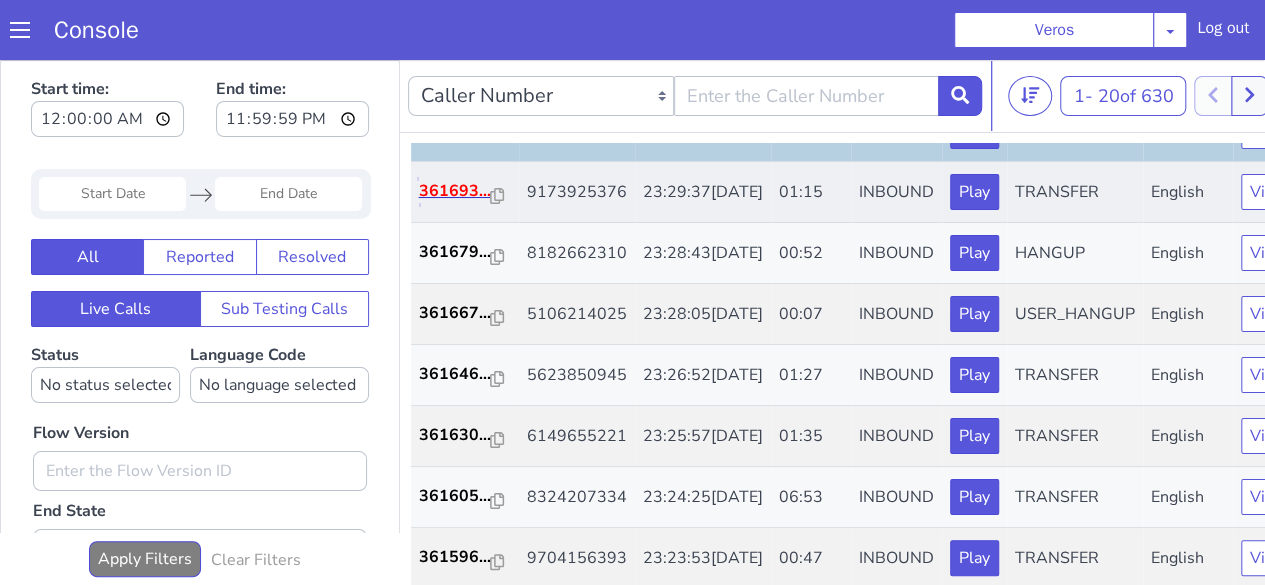 click on "361693..." at bounding box center [771, 1019] 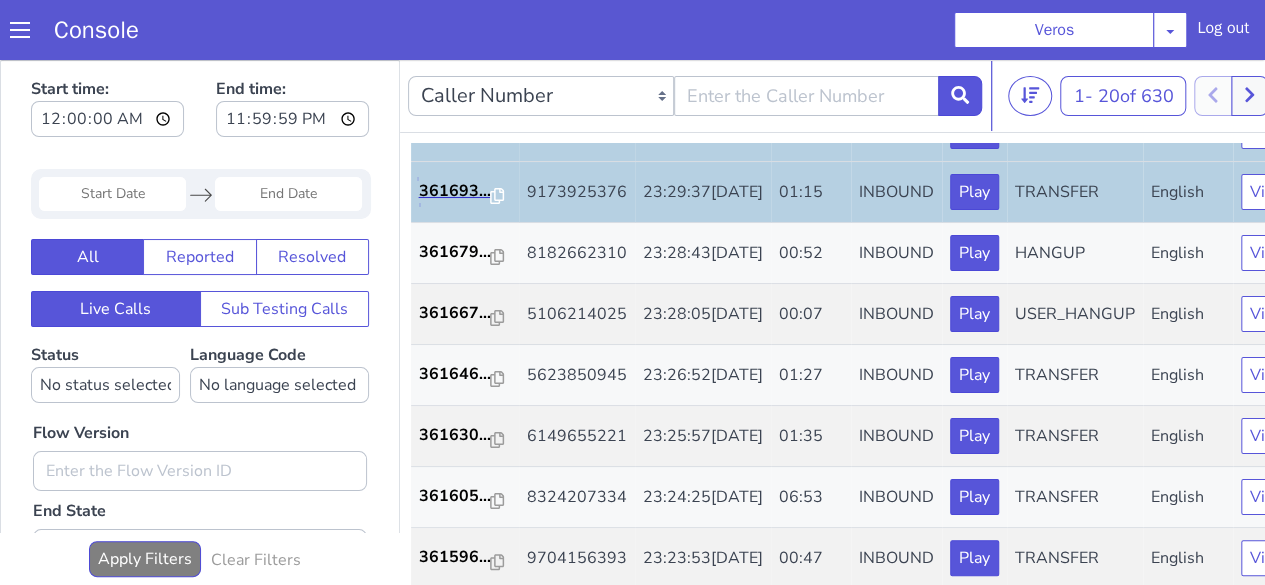 scroll, scrollTop: 1320, scrollLeft: 0, axis: vertical 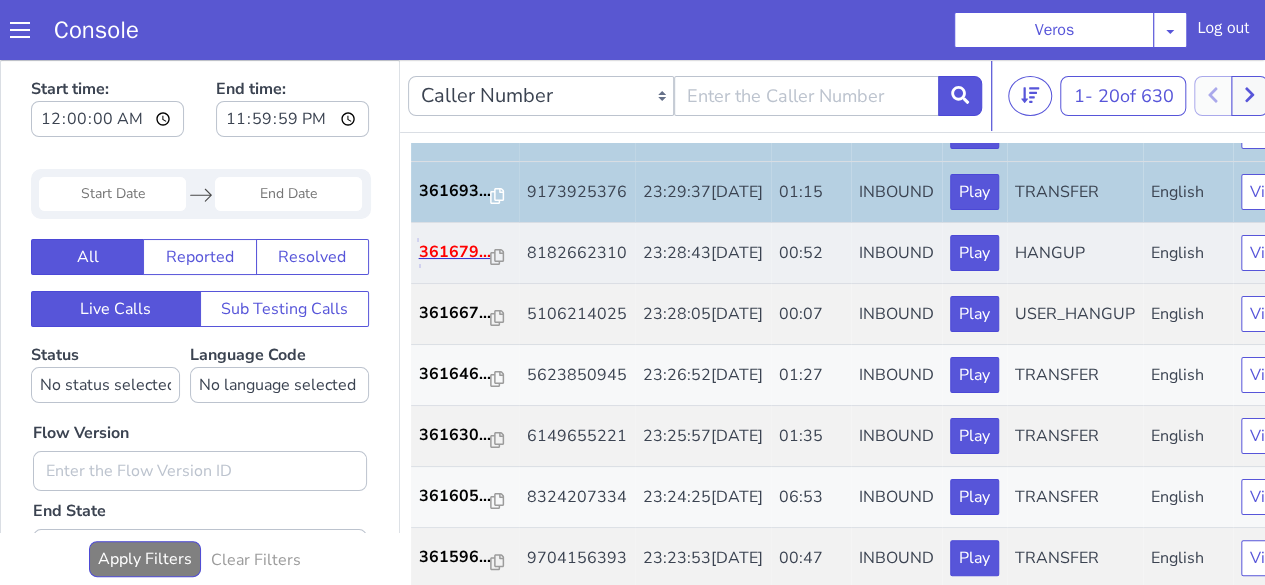 click on "361679..." at bounding box center [944, -174] 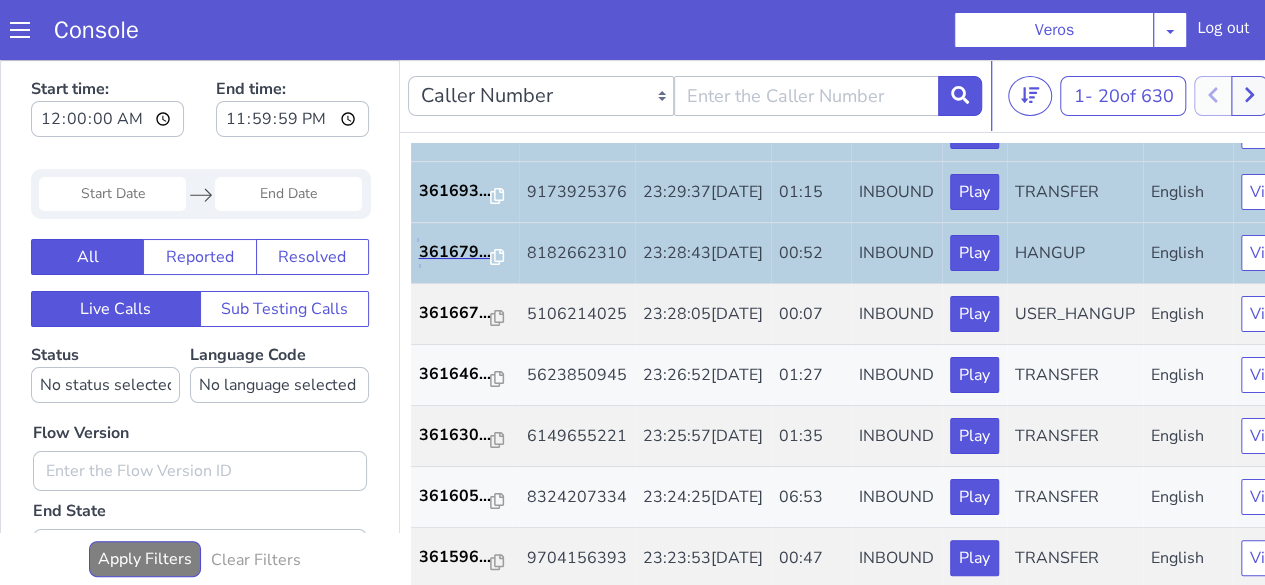 scroll, scrollTop: 1368, scrollLeft: 0, axis: vertical 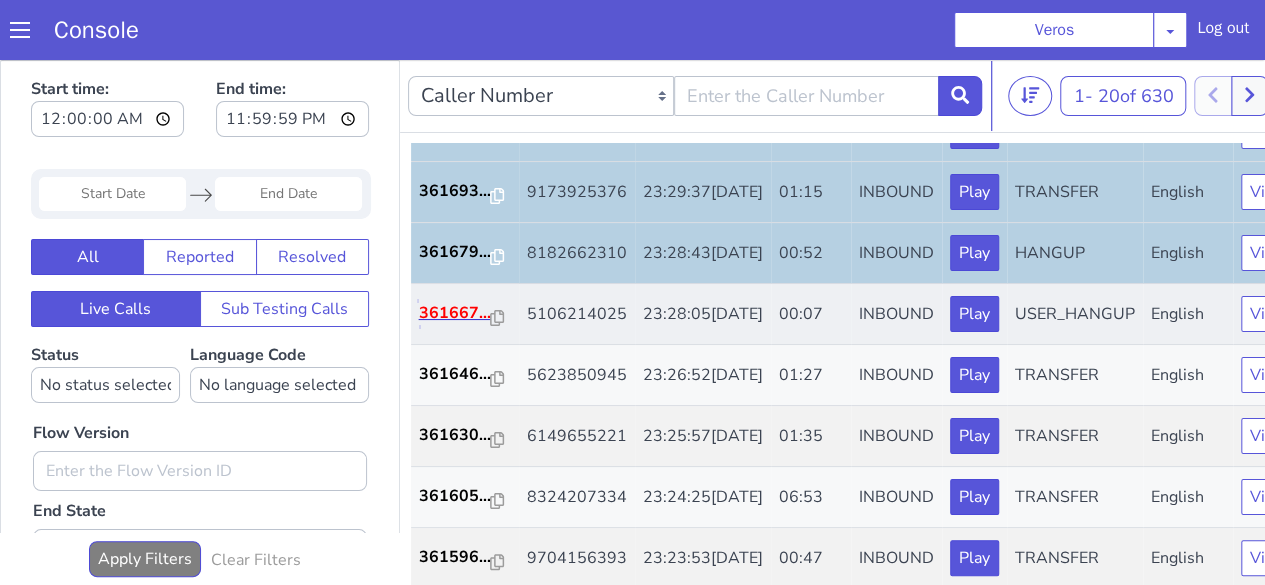 click on "361667..." at bounding box center (1200, -119) 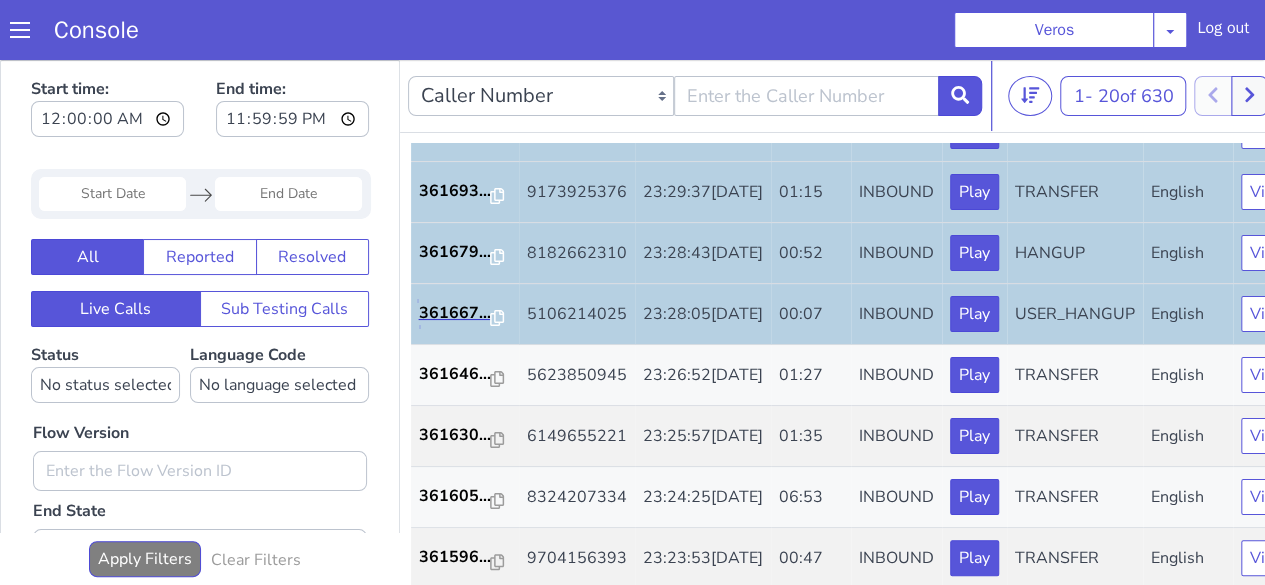 scroll, scrollTop: 1585, scrollLeft: 0, axis: vertical 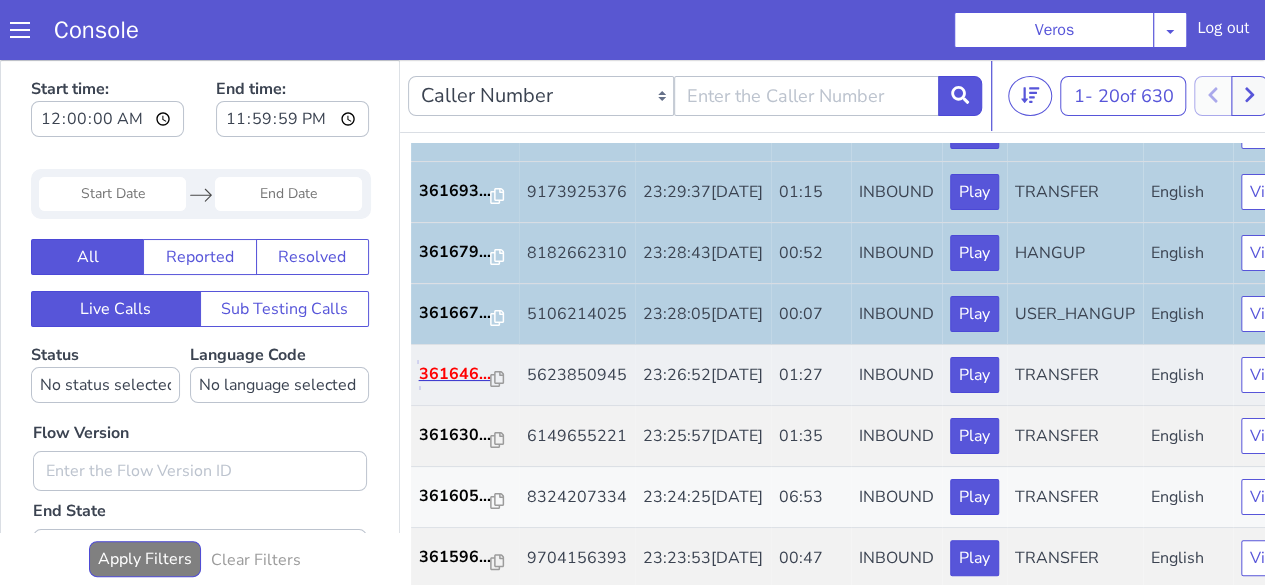 click on "361646..." at bounding box center [1599, 168] 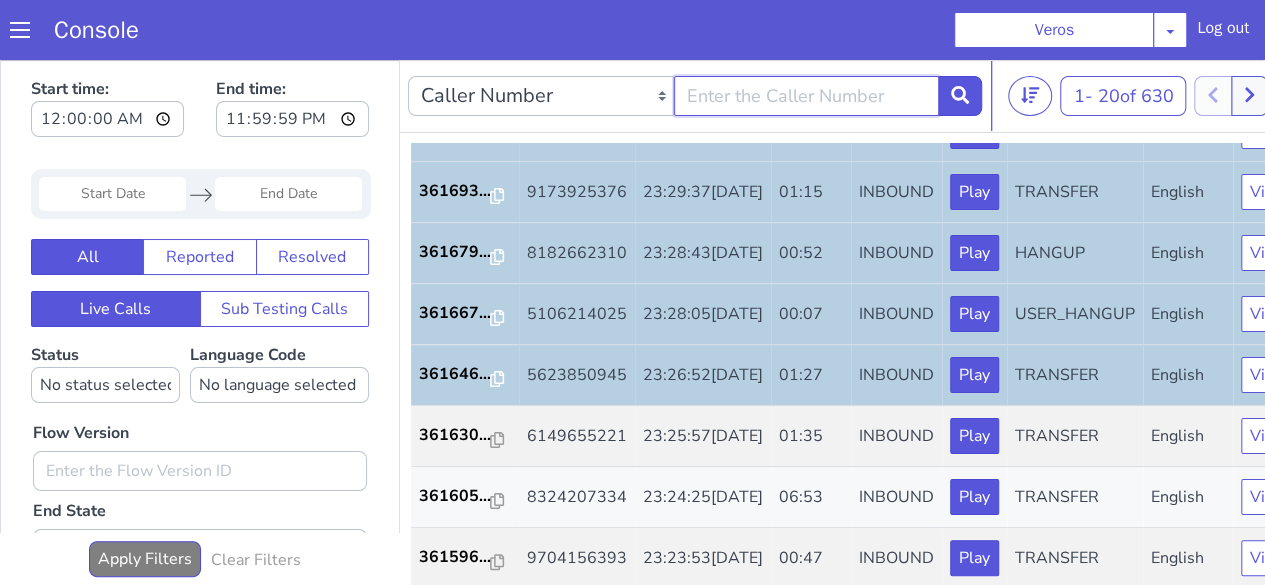 click at bounding box center [2052, 47] 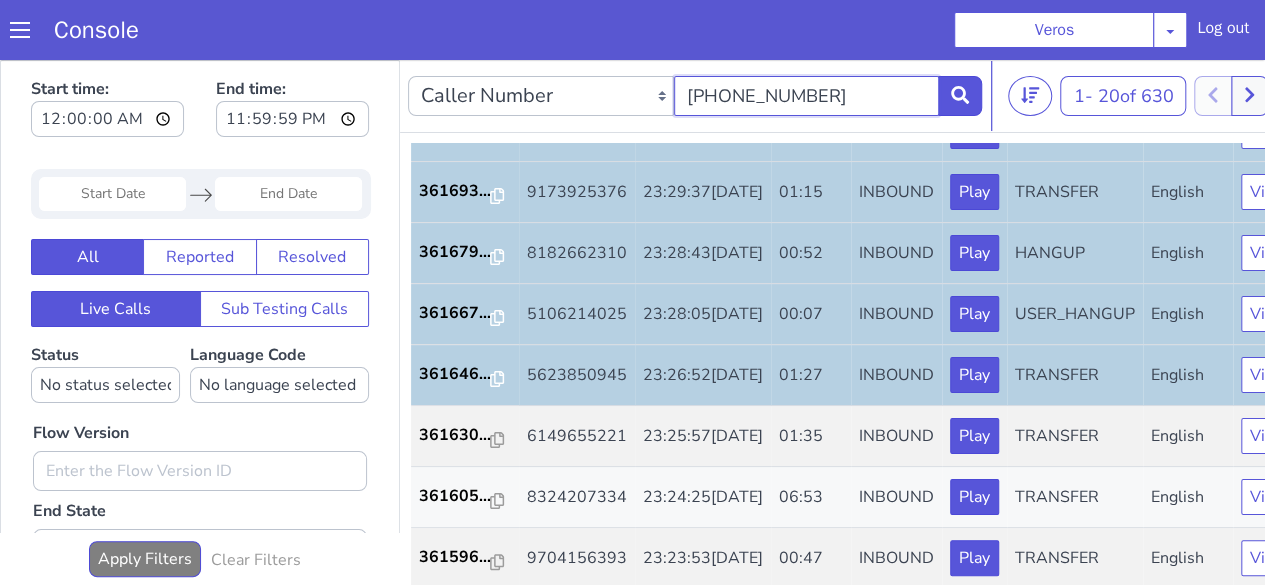 click on "405 305 7335" at bounding box center [1727, -281] 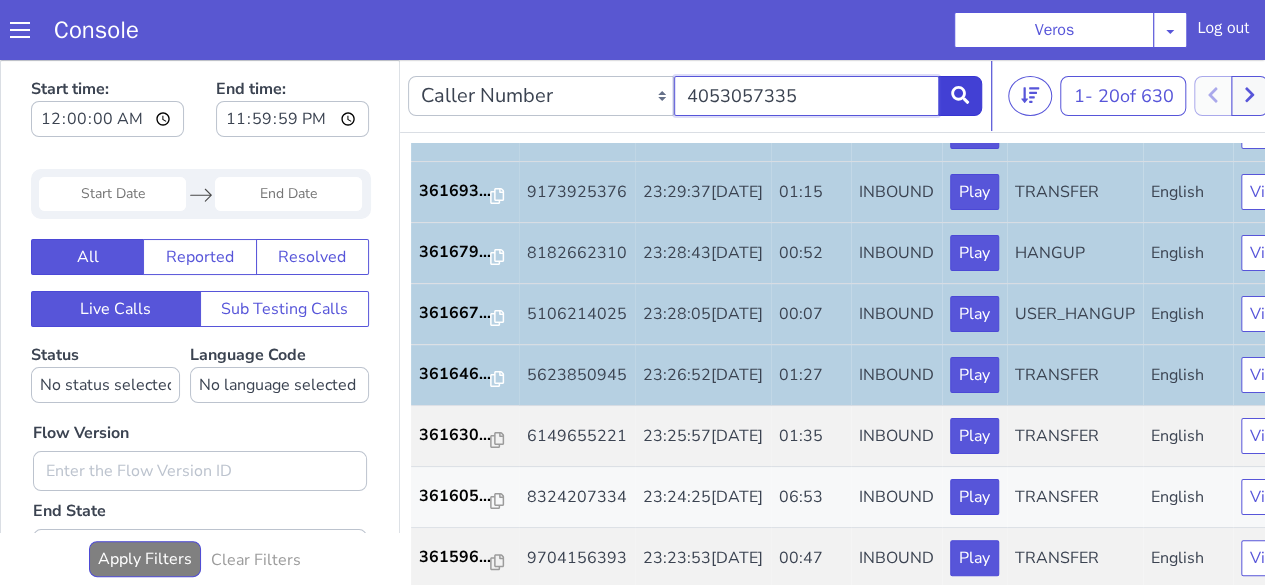 type on "4053057335" 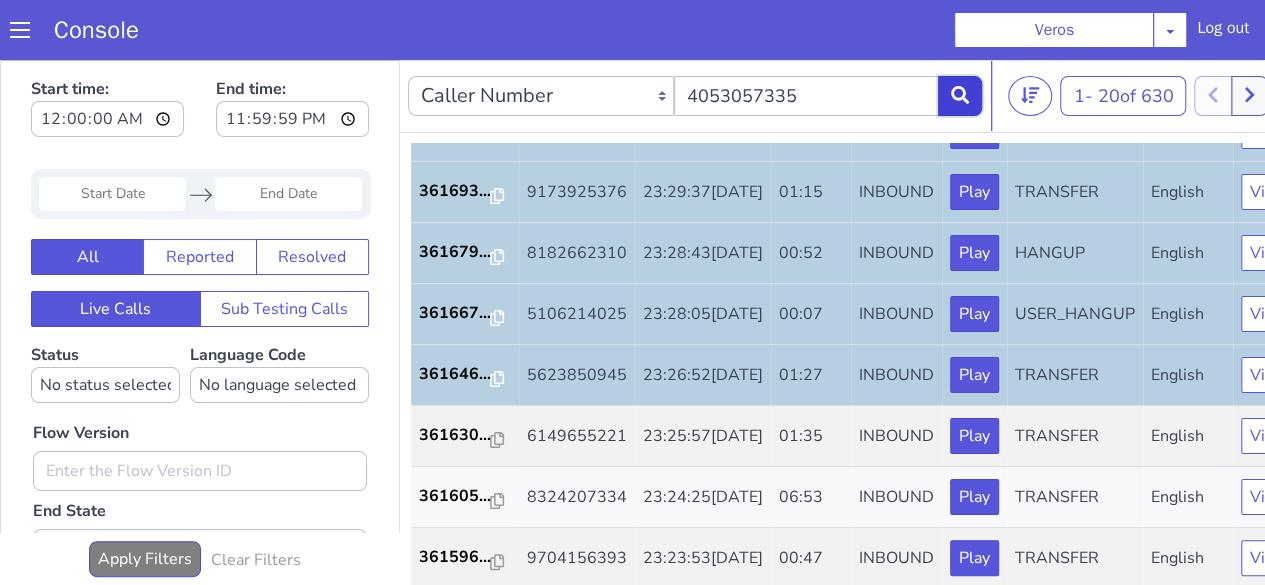 click 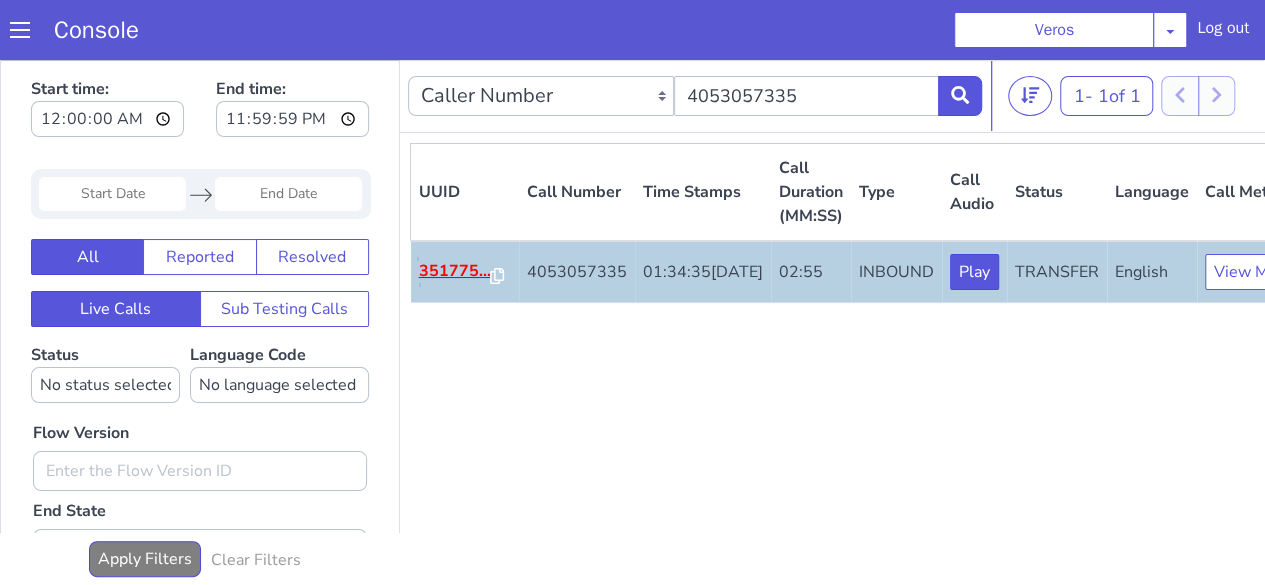 click on "351775..." at bounding box center [1684, 817] 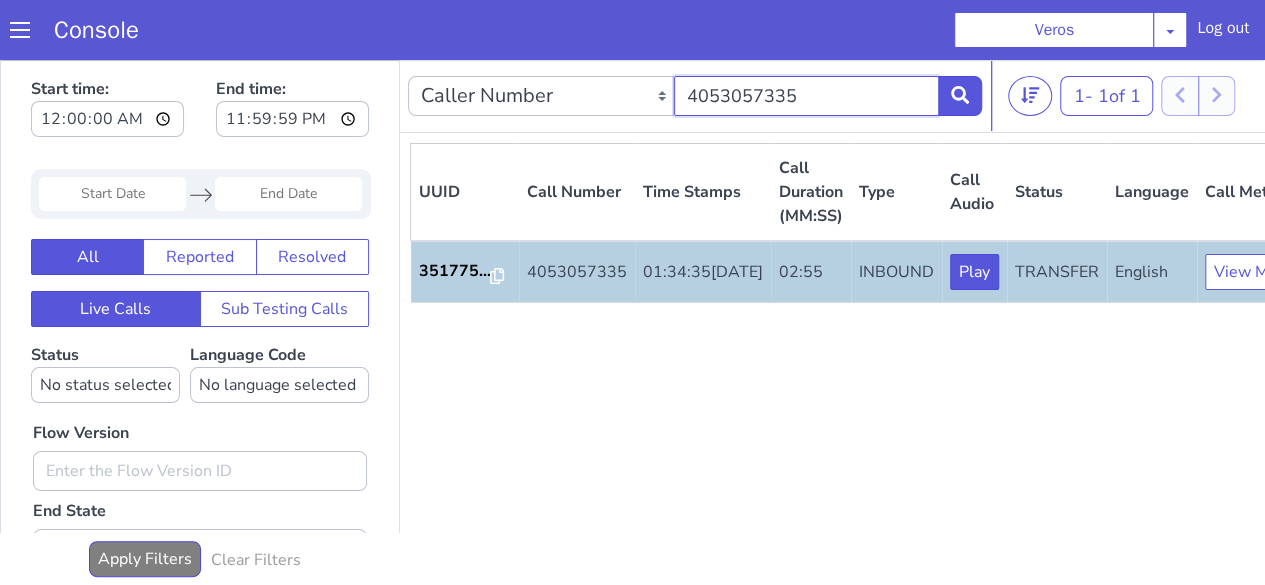 click on "4053057335" at bounding box center (1378, -342) 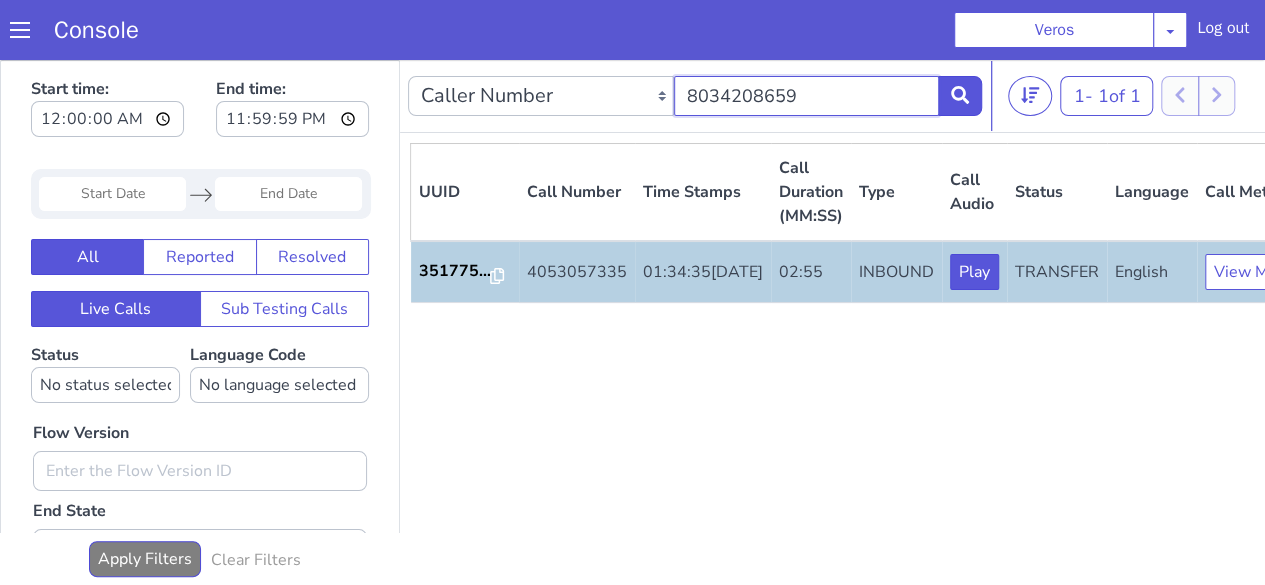 type on "8034208659" 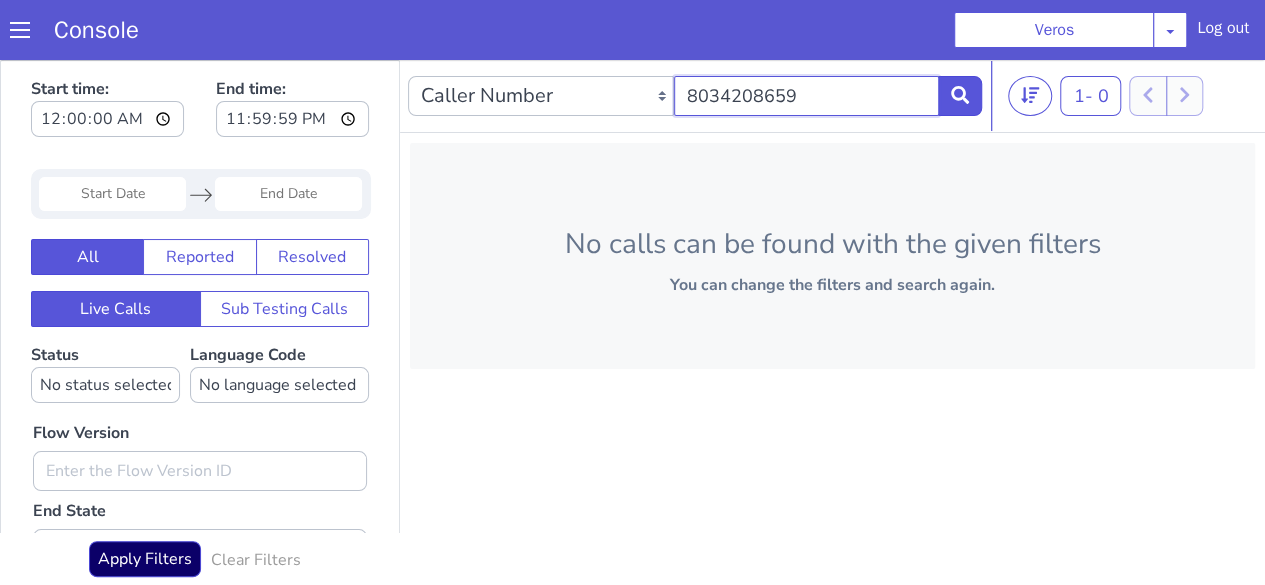 click on "8034208659" at bounding box center [866, -25] 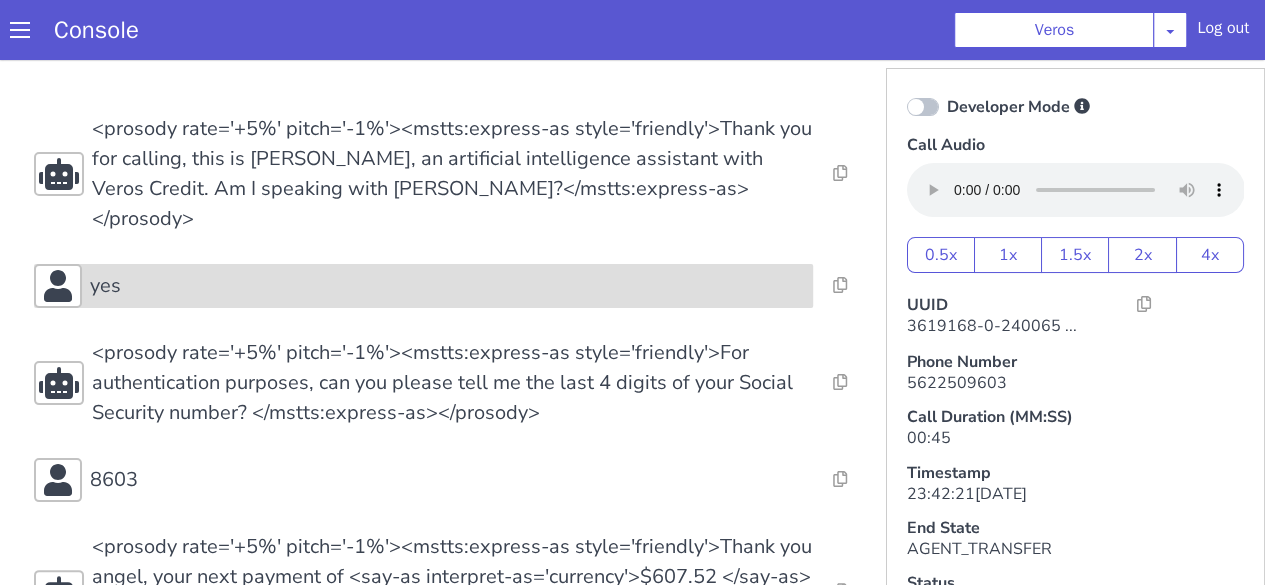 scroll, scrollTop: 268, scrollLeft: 0, axis: vertical 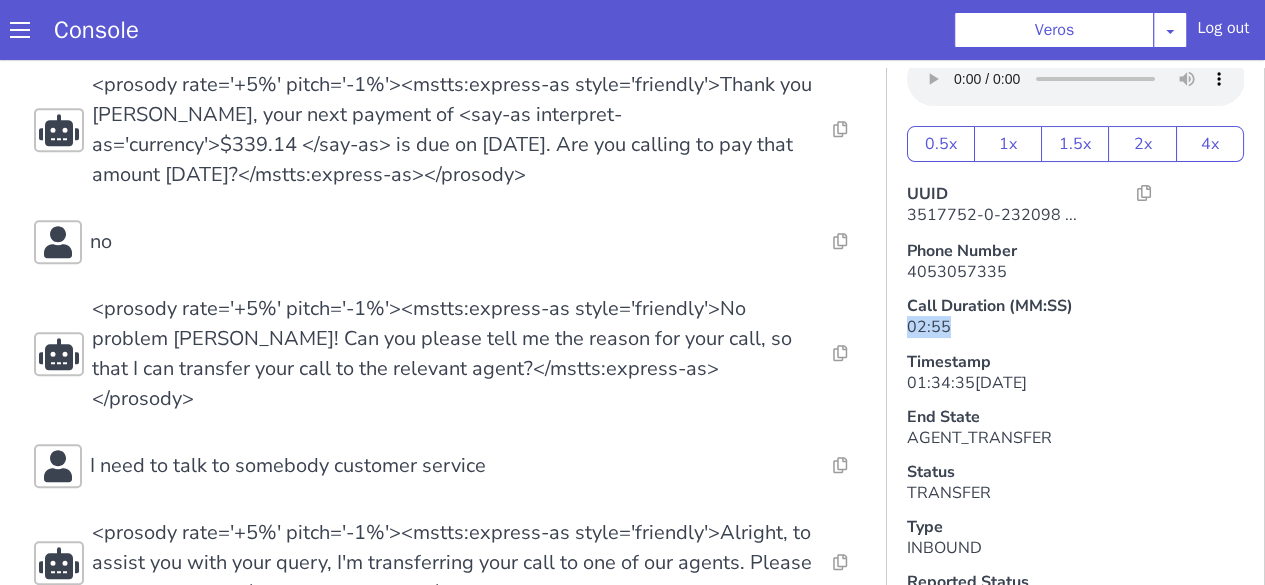 copy on "02:55" 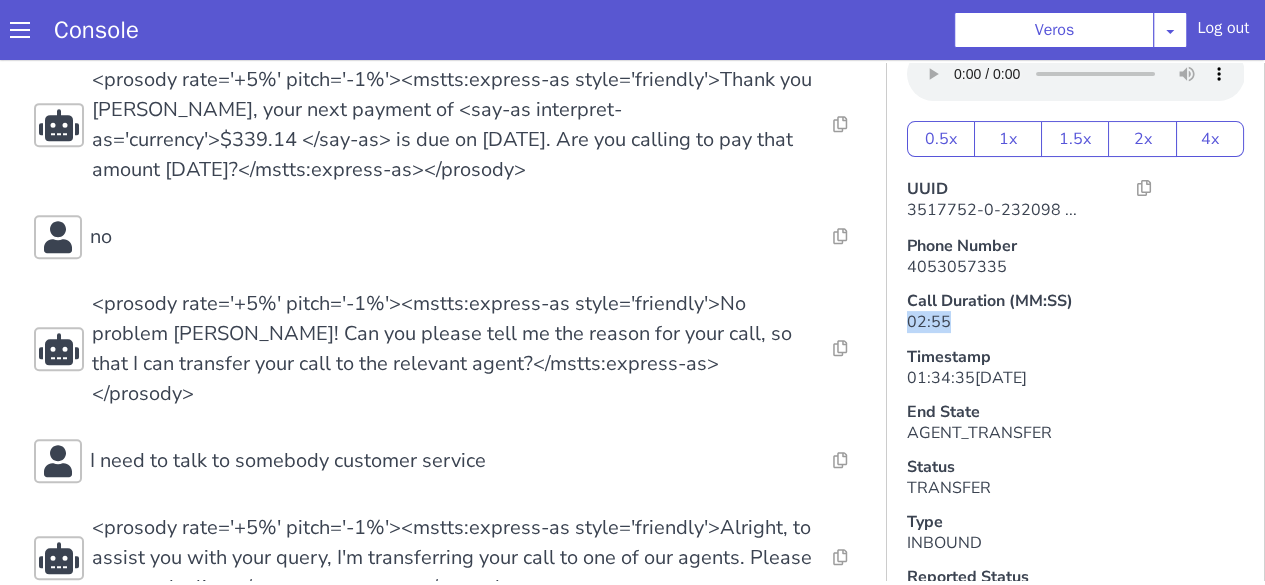 scroll, scrollTop: 0, scrollLeft: 0, axis: both 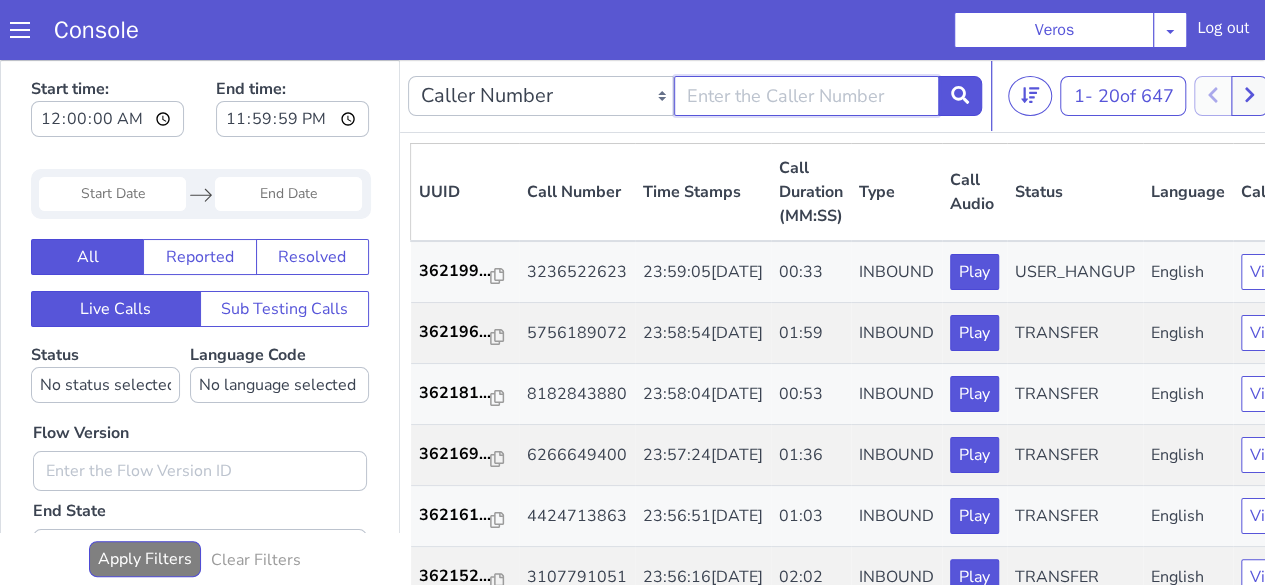 click at bounding box center [807, 96] 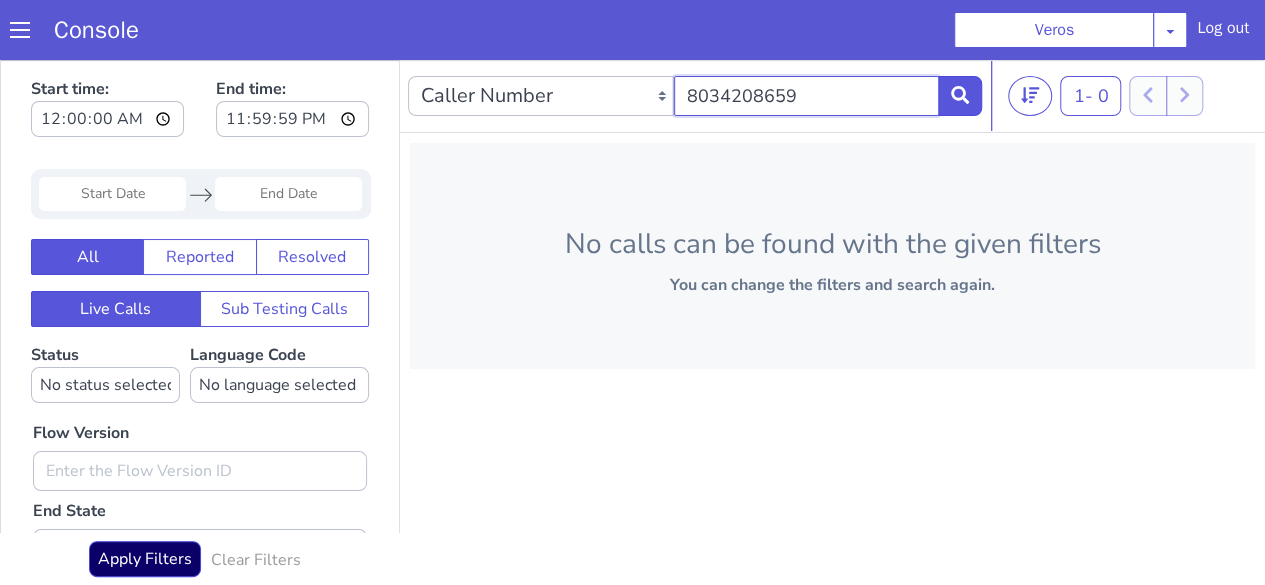 click on "8034208659" at bounding box center (807, 96) 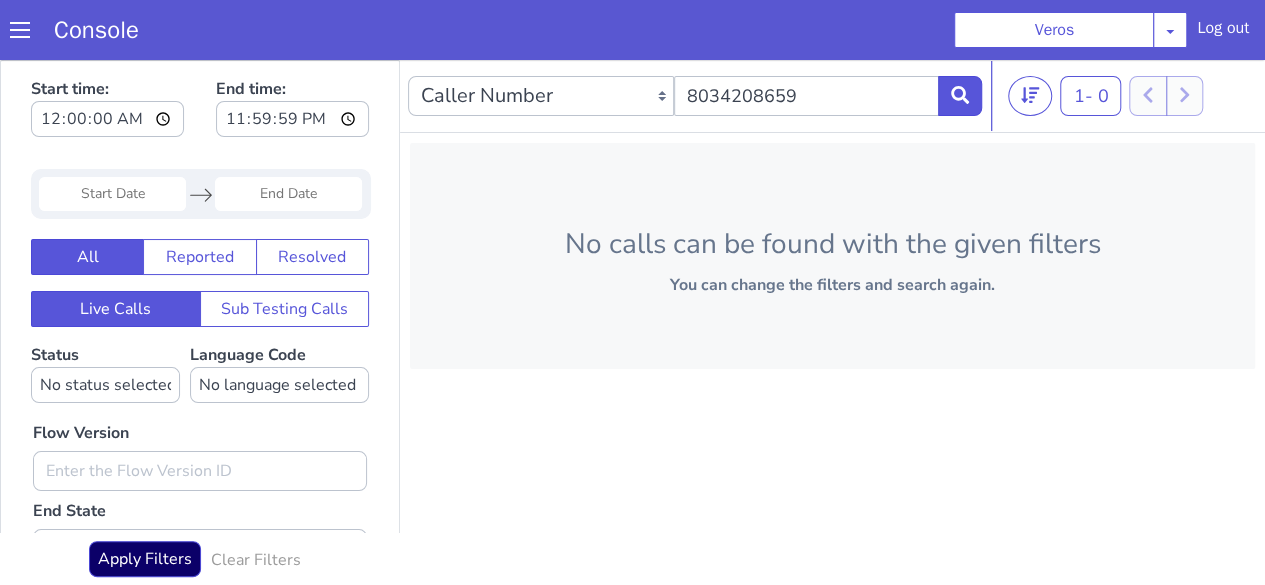 drag, startPoint x: 853, startPoint y: 65, endPoint x: 857, endPoint y: 77, distance: 12.649111 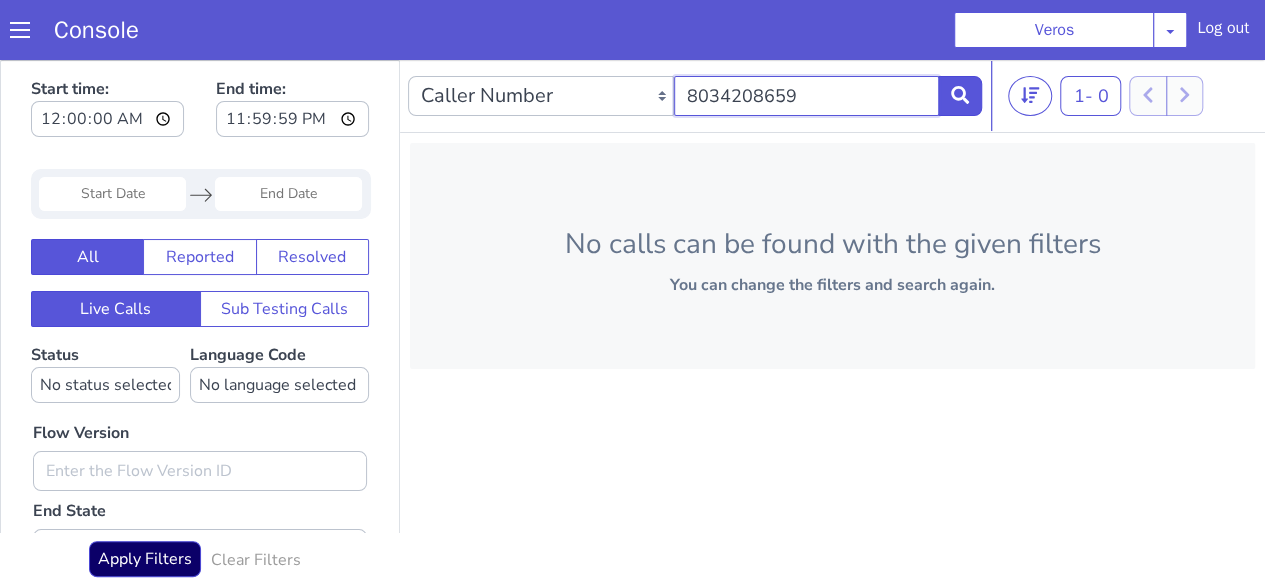 click on "8034208659" at bounding box center (807, 96) 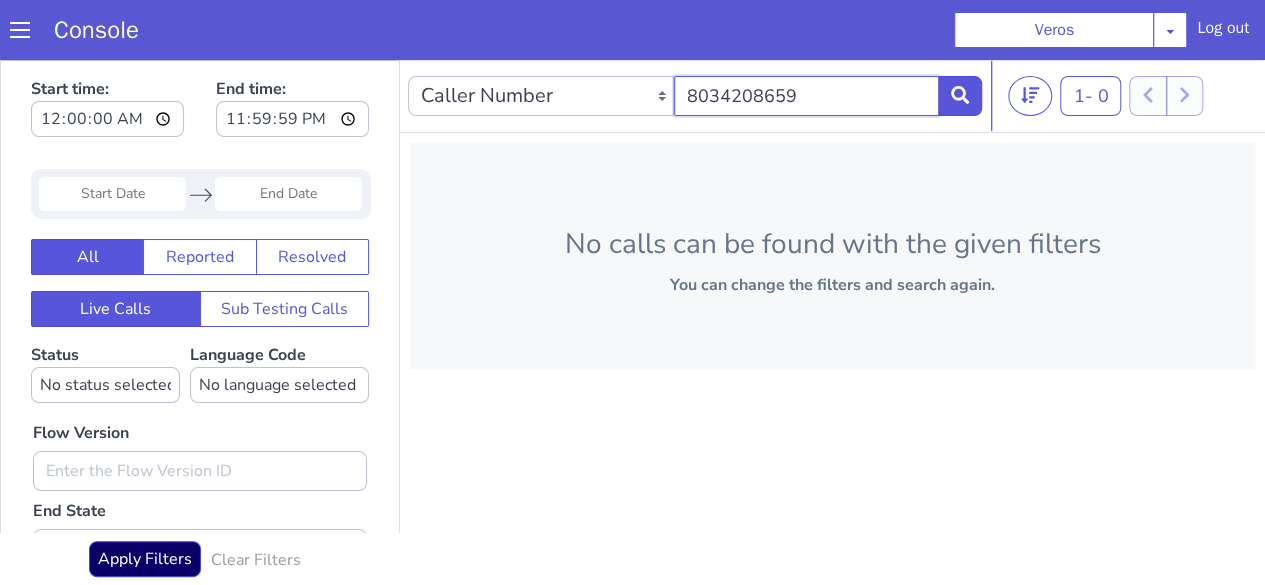 type on "8034208659" 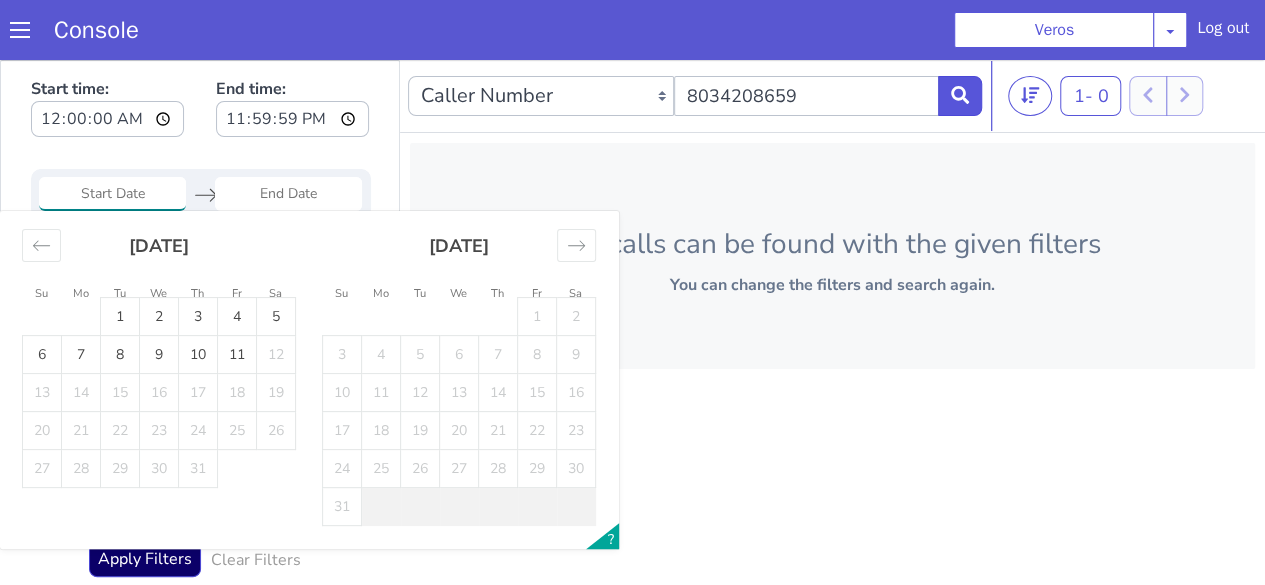 click at bounding box center [112, 194] 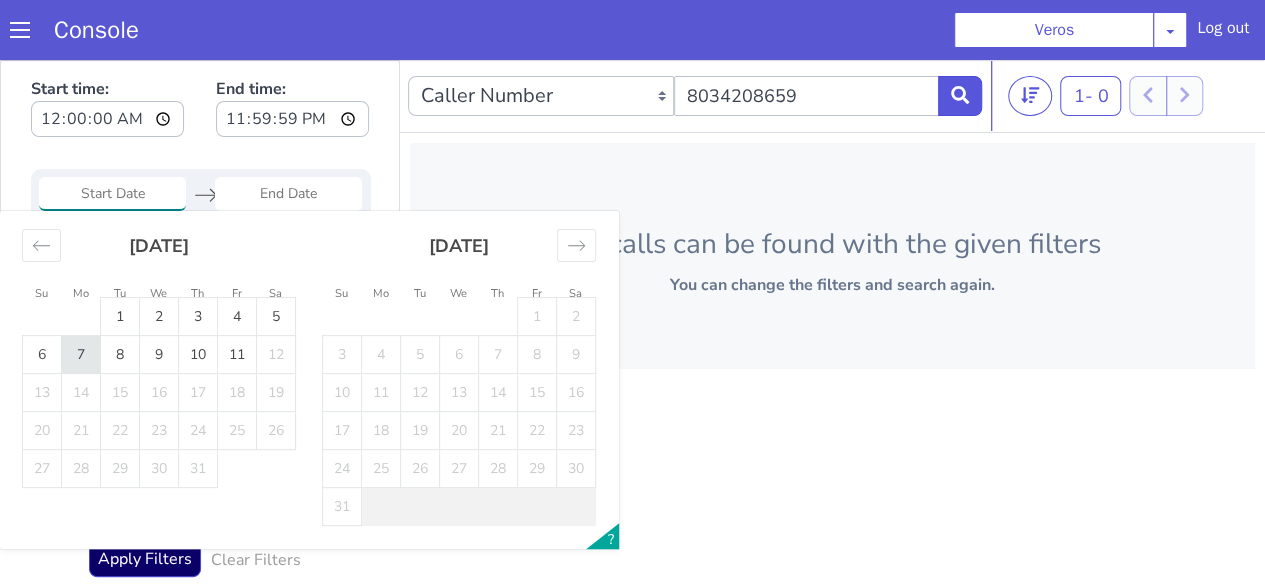 click on "7" at bounding box center (81, 355) 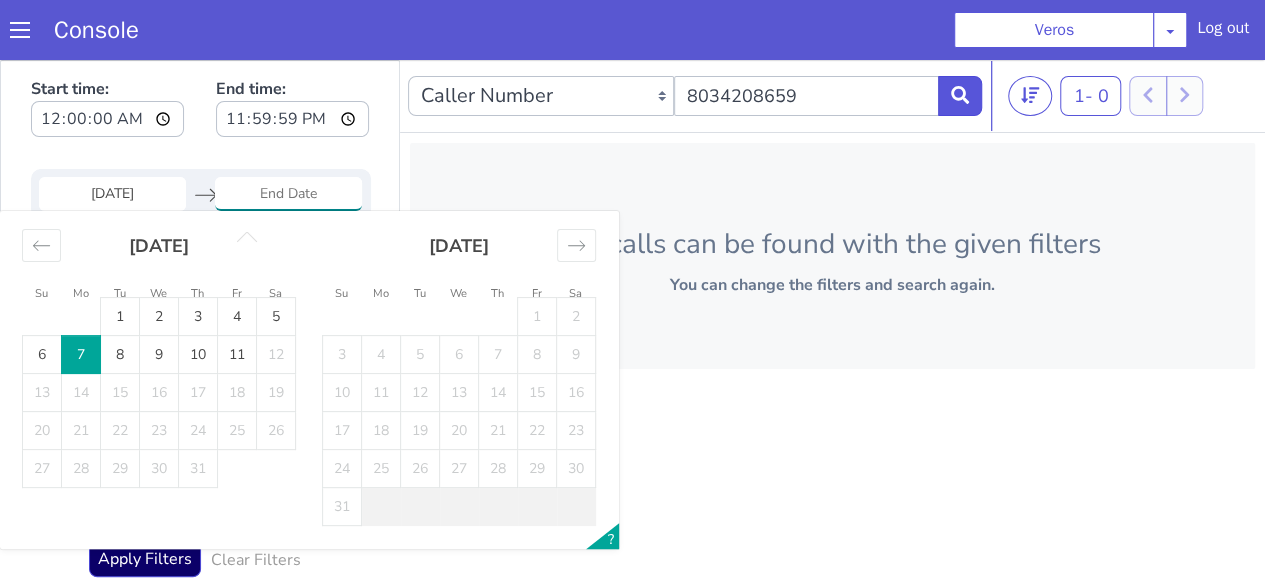 click on "7" at bounding box center [81, 355] 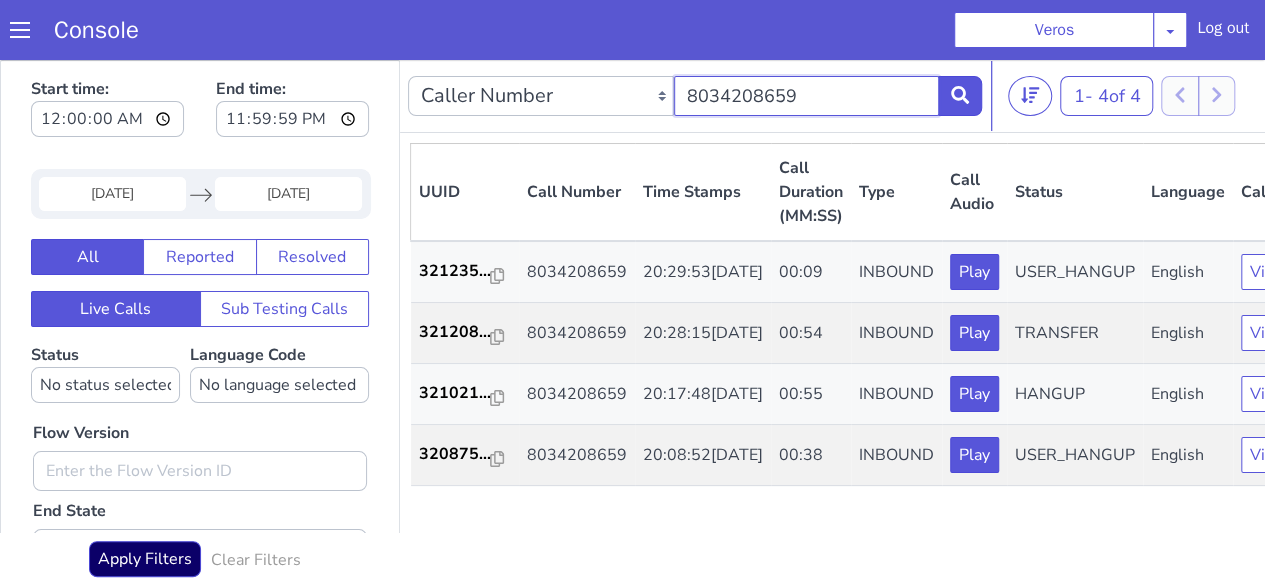click on "8034208659" at bounding box center [807, 96] 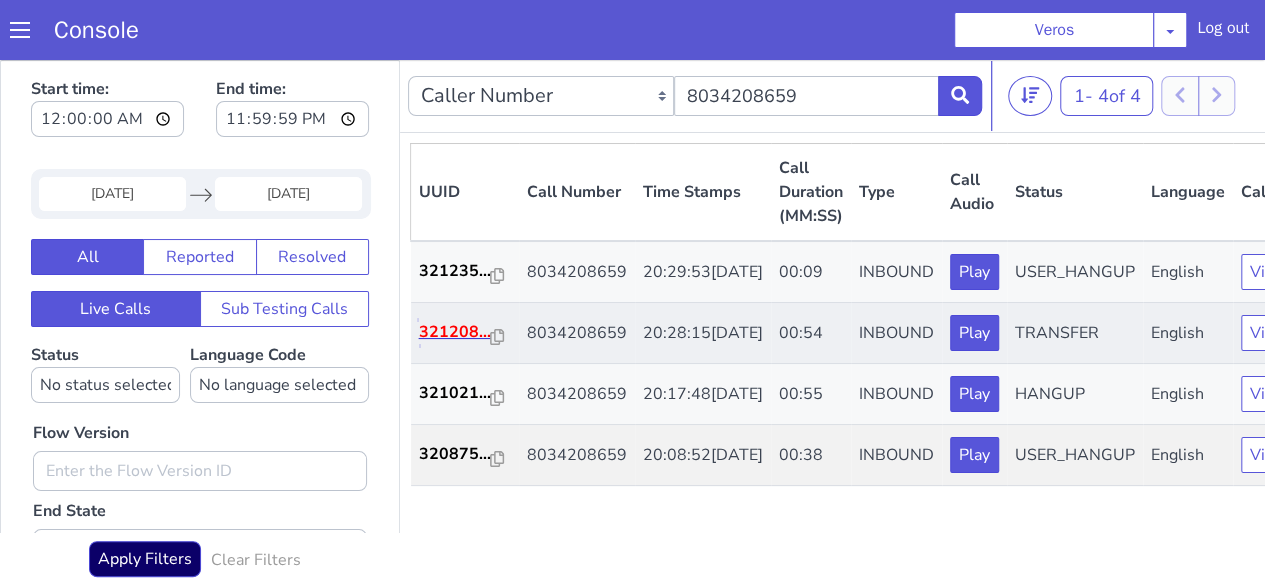 click on "321208..." at bounding box center [455, 332] 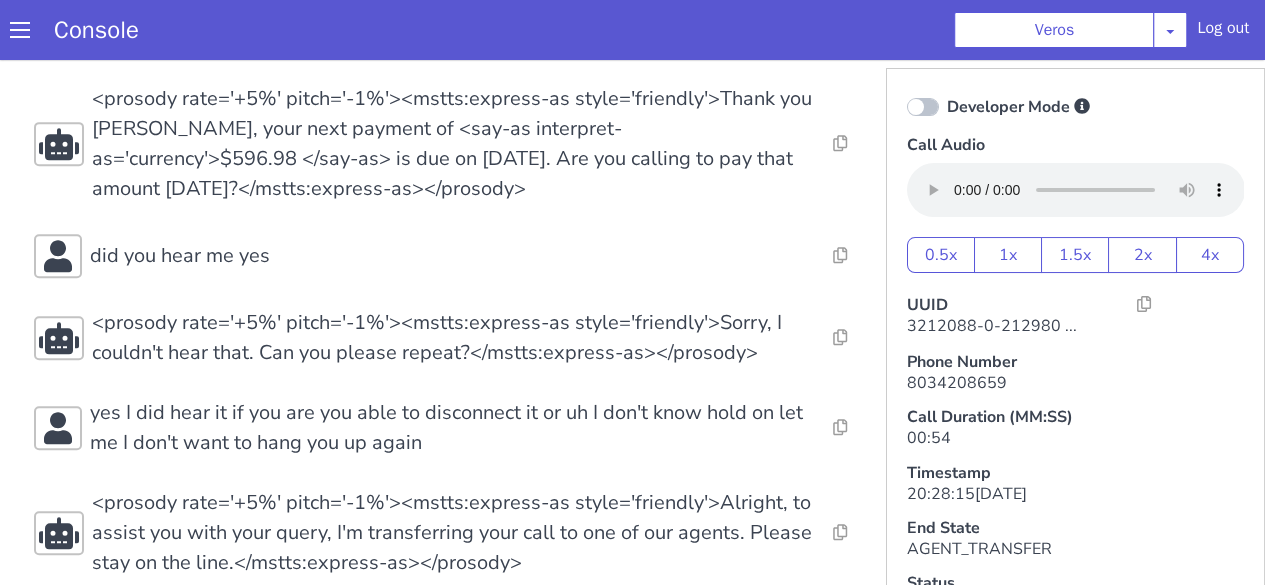 scroll, scrollTop: 5, scrollLeft: 0, axis: vertical 